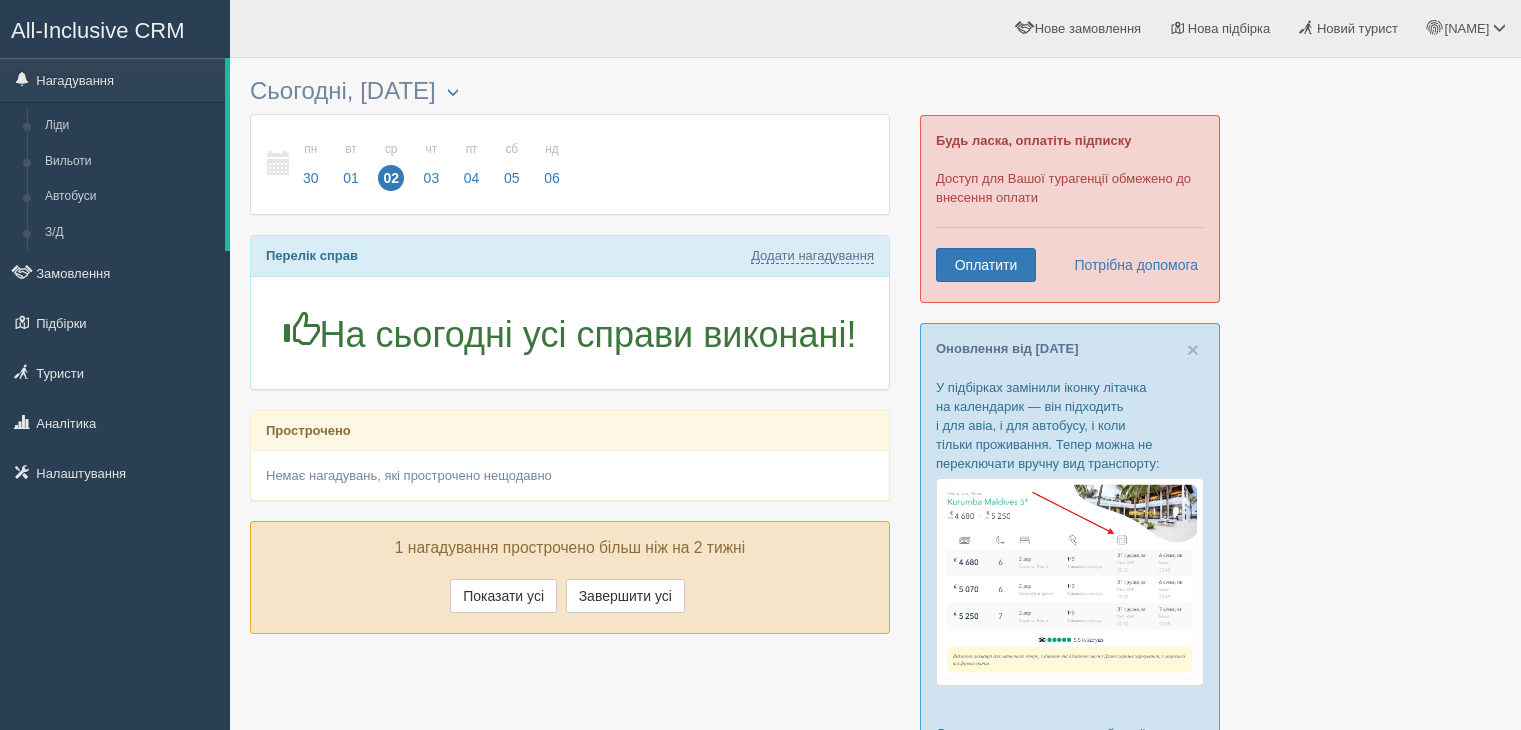 scroll, scrollTop: 0, scrollLeft: 0, axis: both 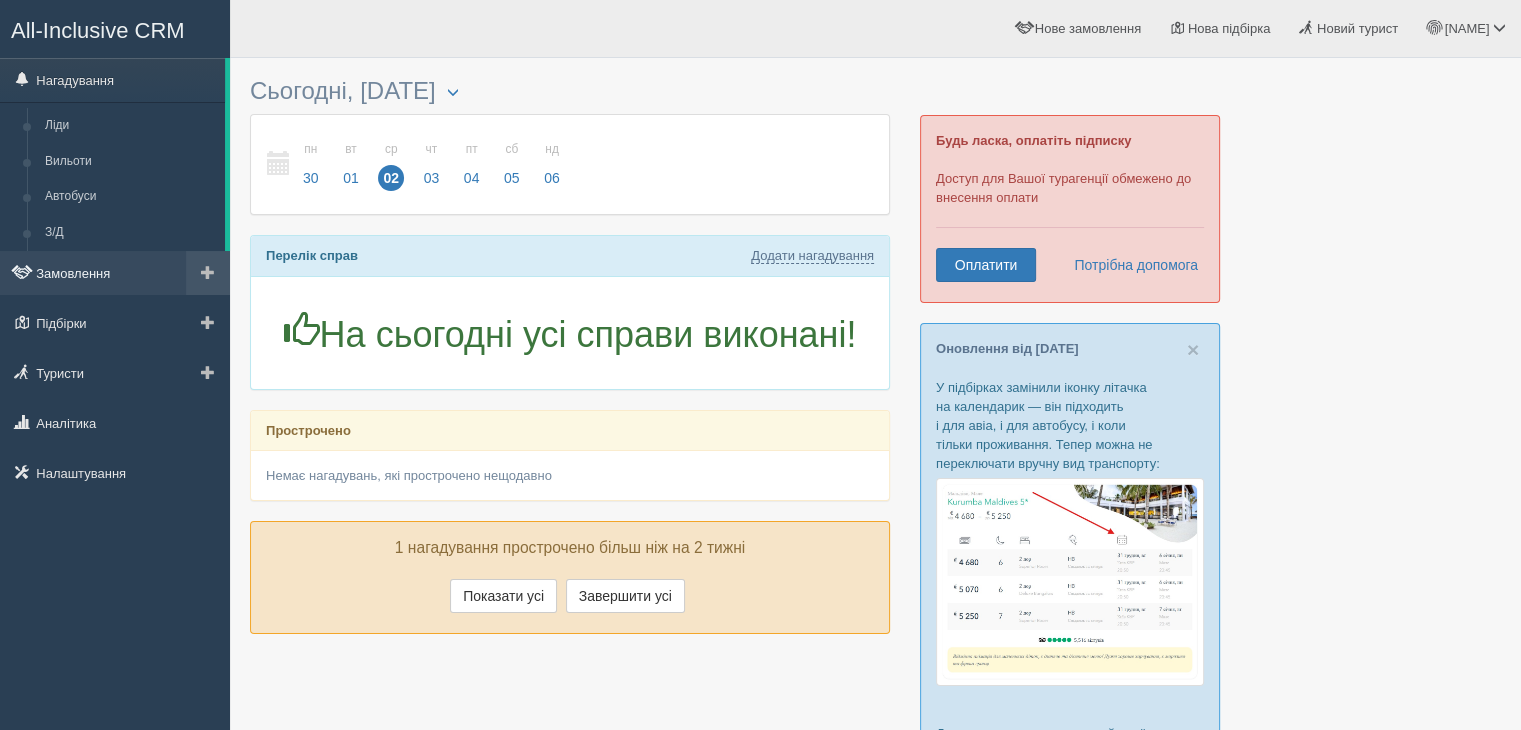 click on "Замовлення" at bounding box center (115, 273) 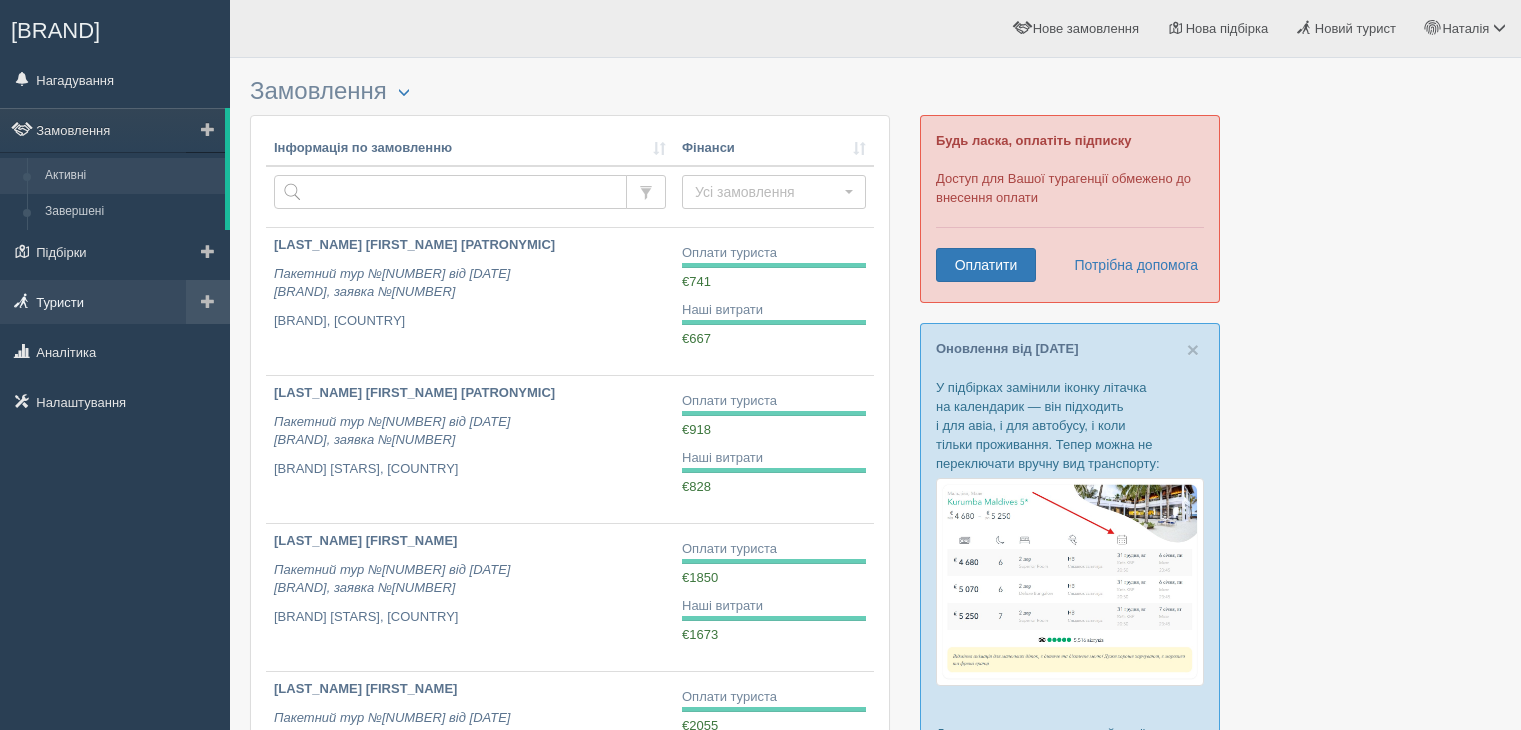 scroll, scrollTop: 0, scrollLeft: 0, axis: both 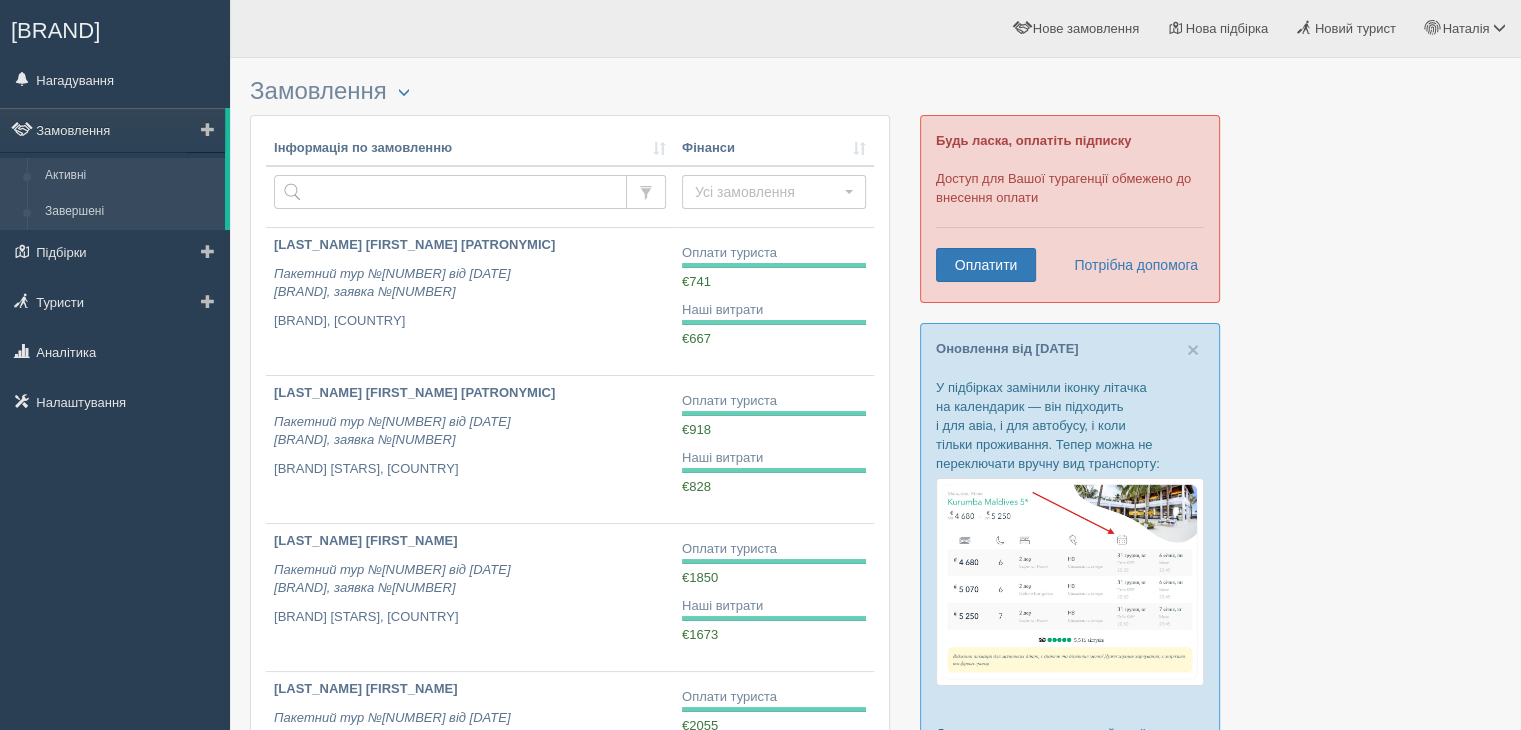 click on "Завершені" at bounding box center [130, 212] 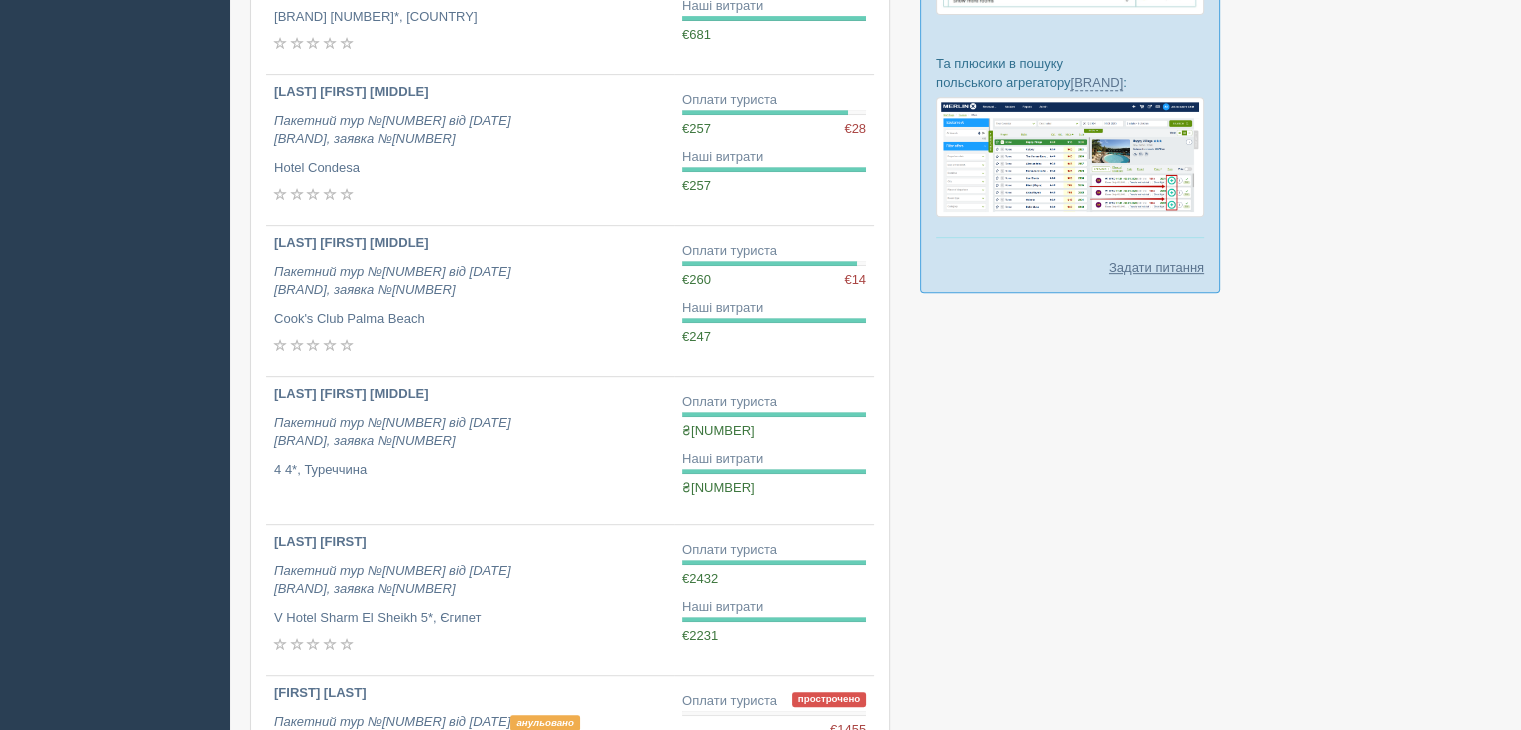 scroll, scrollTop: 1255, scrollLeft: 0, axis: vertical 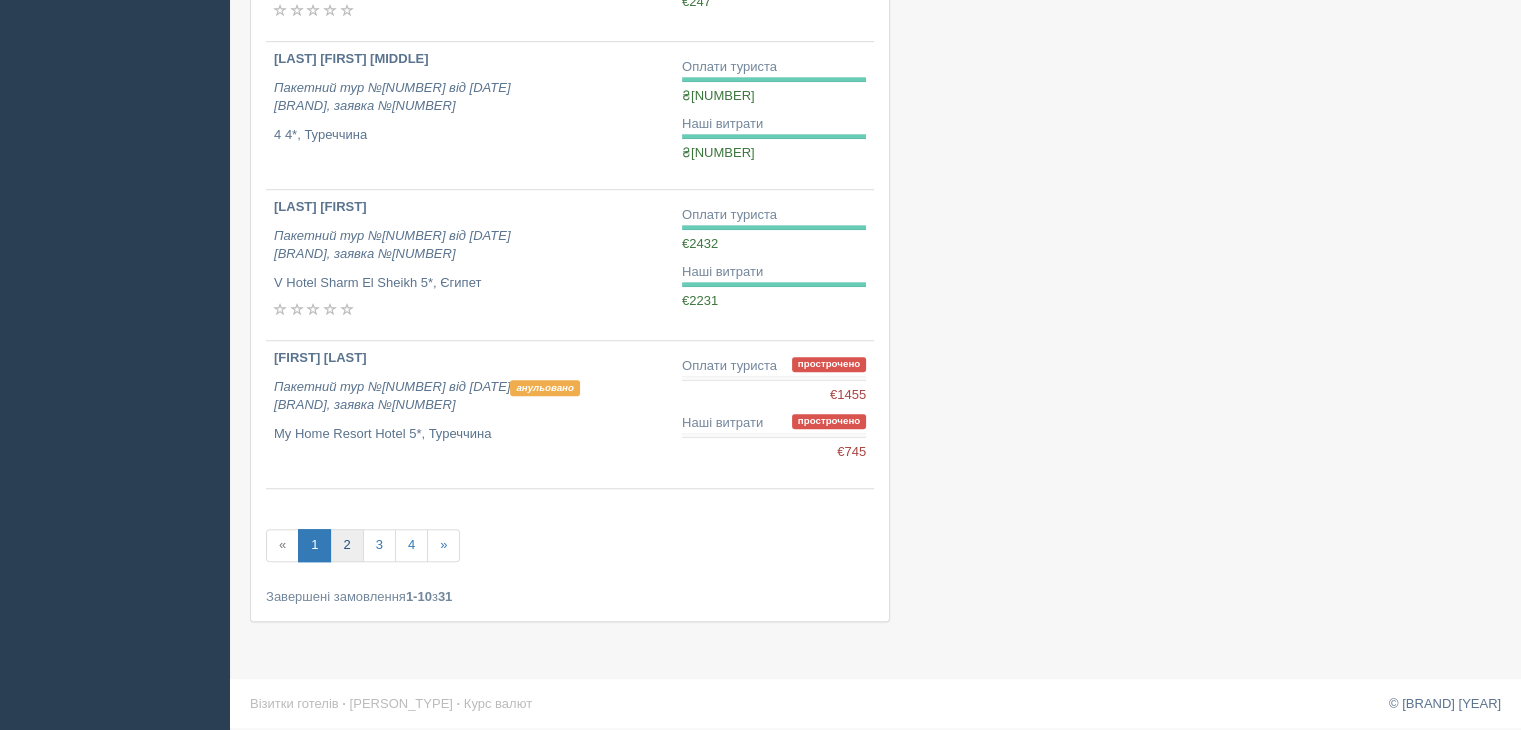 click on "2" at bounding box center (346, 545) 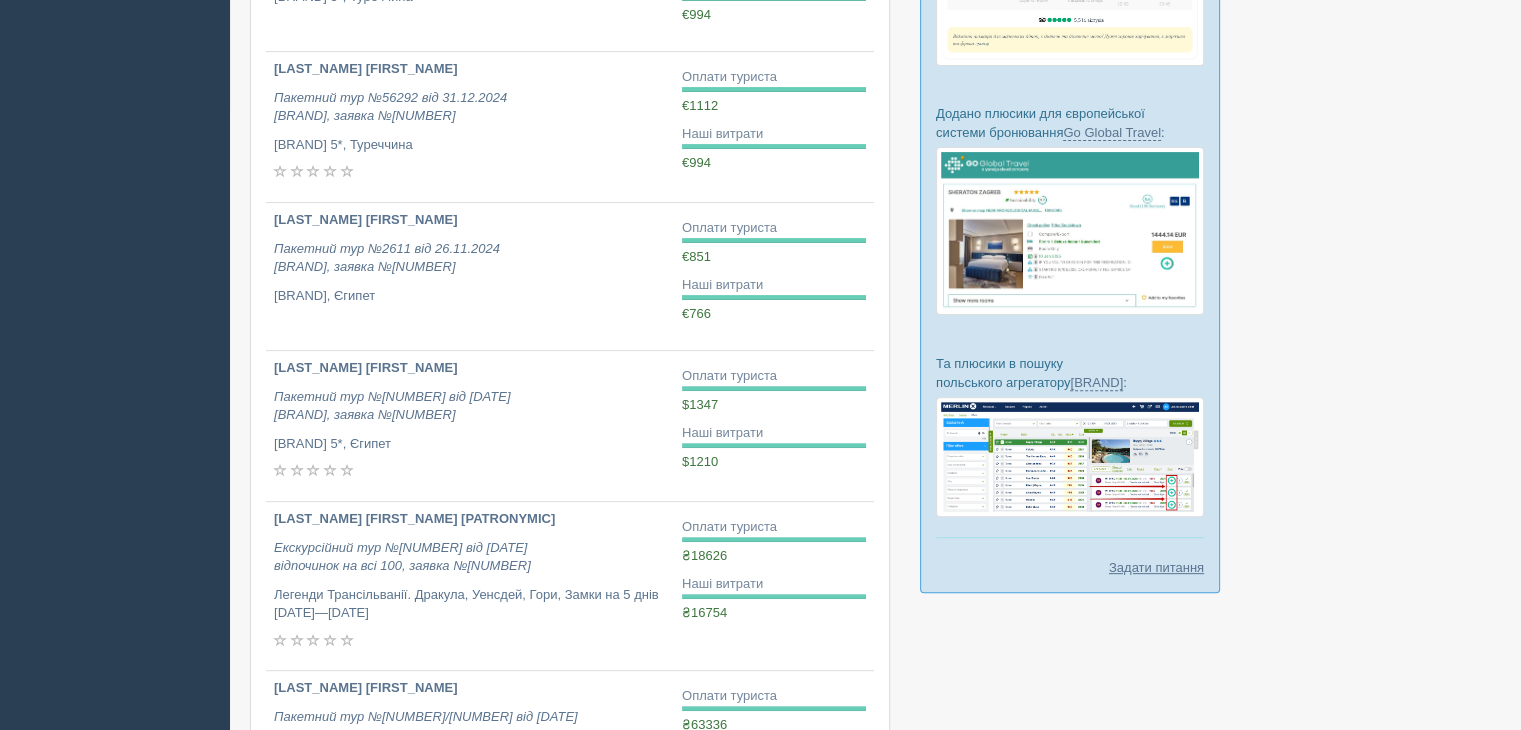 scroll, scrollTop: 1248, scrollLeft: 0, axis: vertical 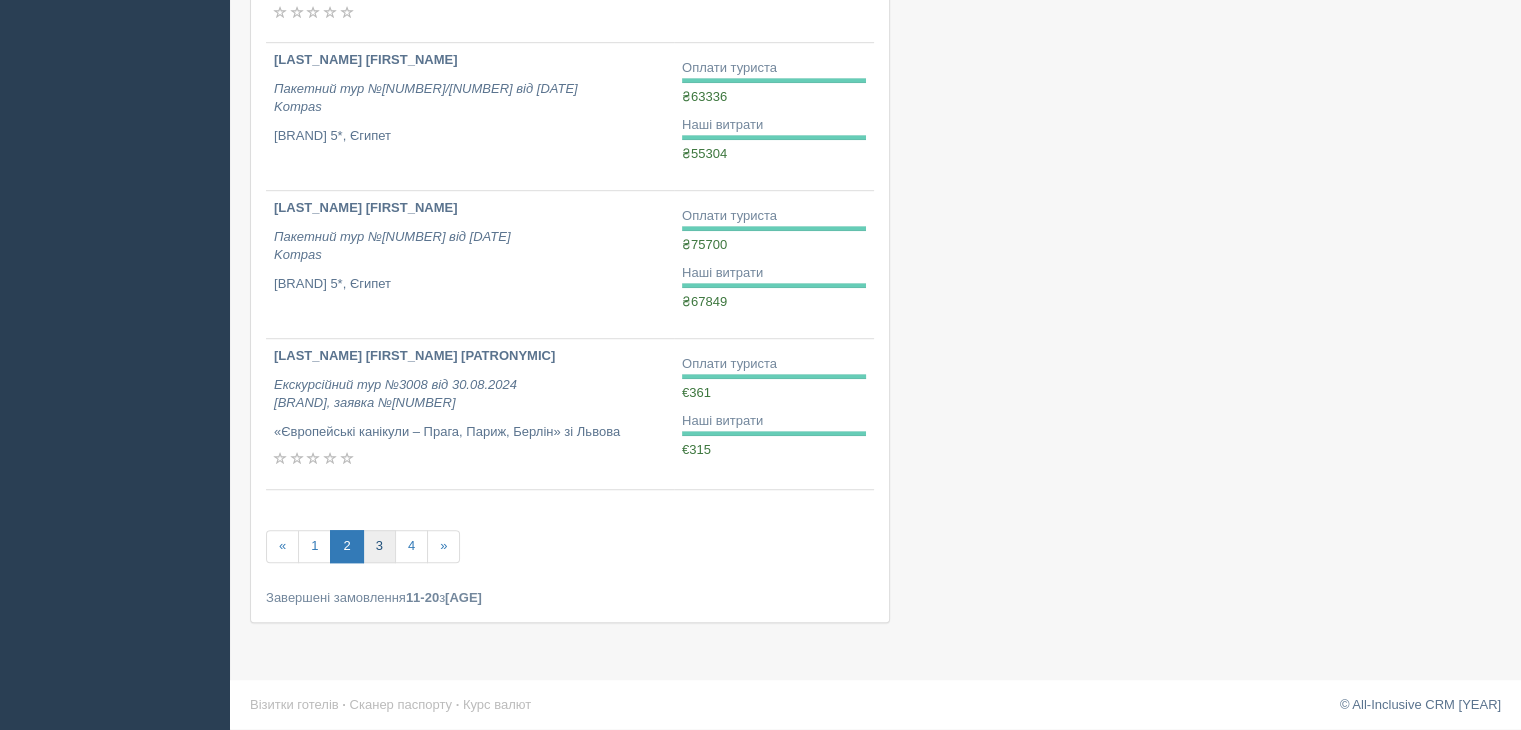 click on "3" at bounding box center [379, 546] 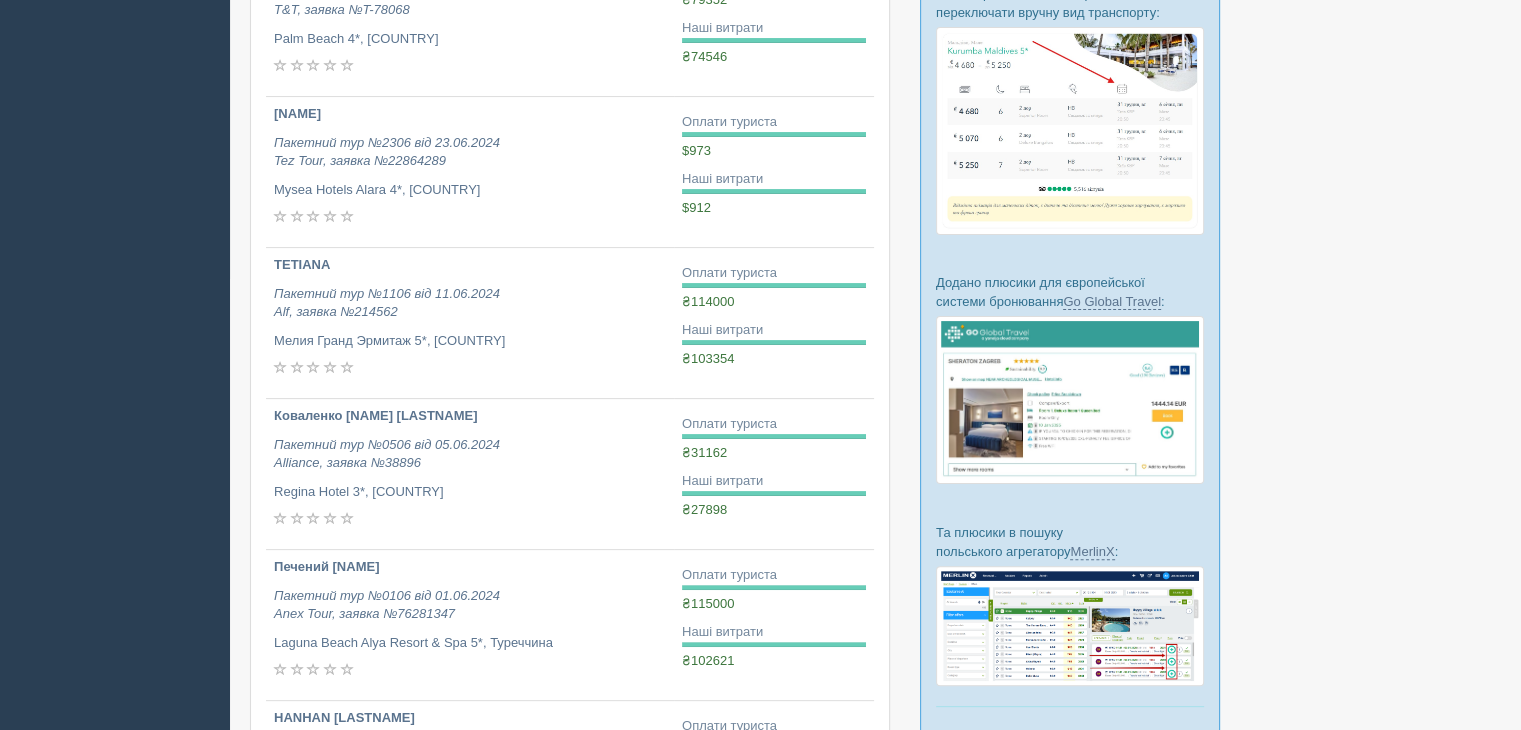 scroll, scrollTop: 456, scrollLeft: 0, axis: vertical 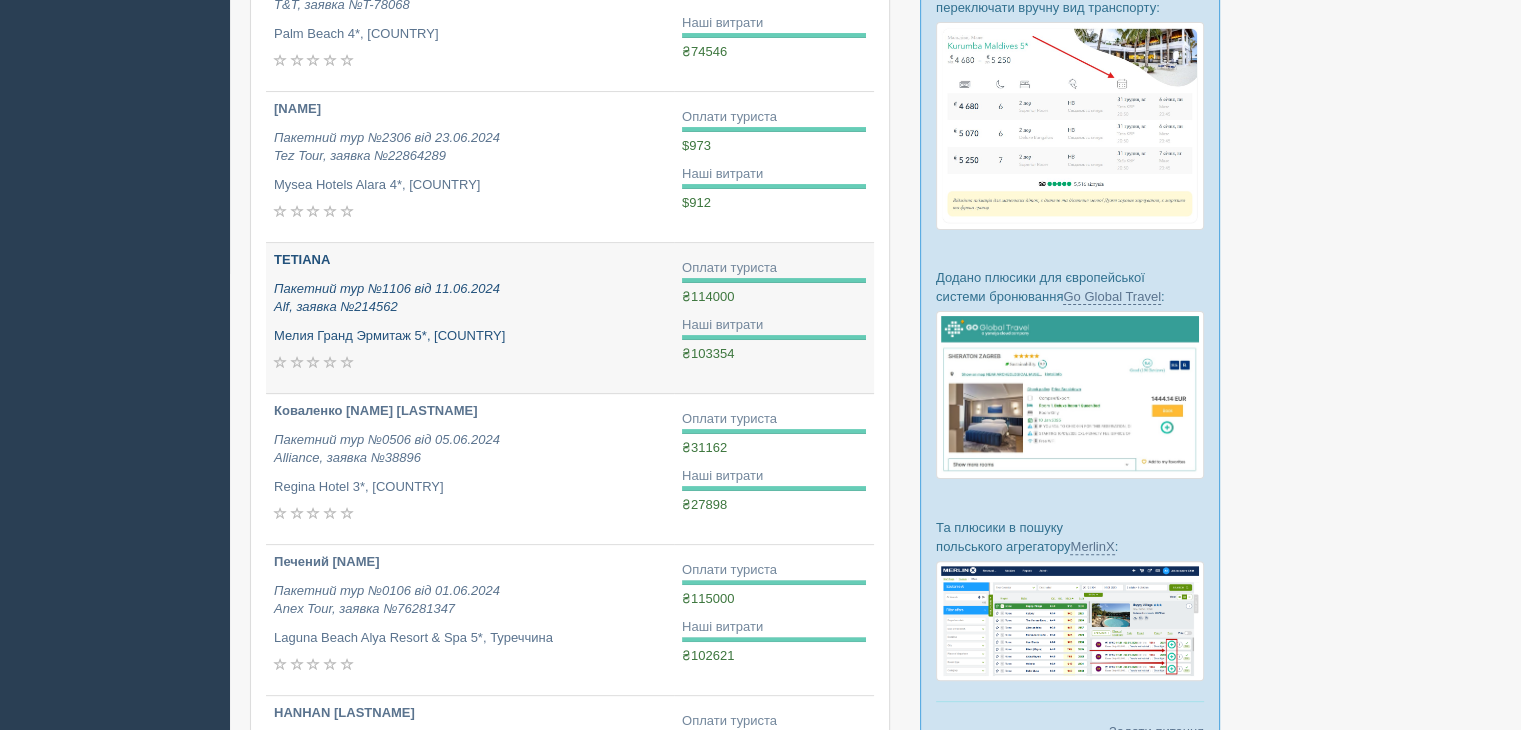 click on "TETIANA
Пакетний тур №1106 від 11.06.2024
Alf, заявка №214562
Мелия Гранд Эрмитаж 5*, Болгарія" at bounding box center (470, 312) 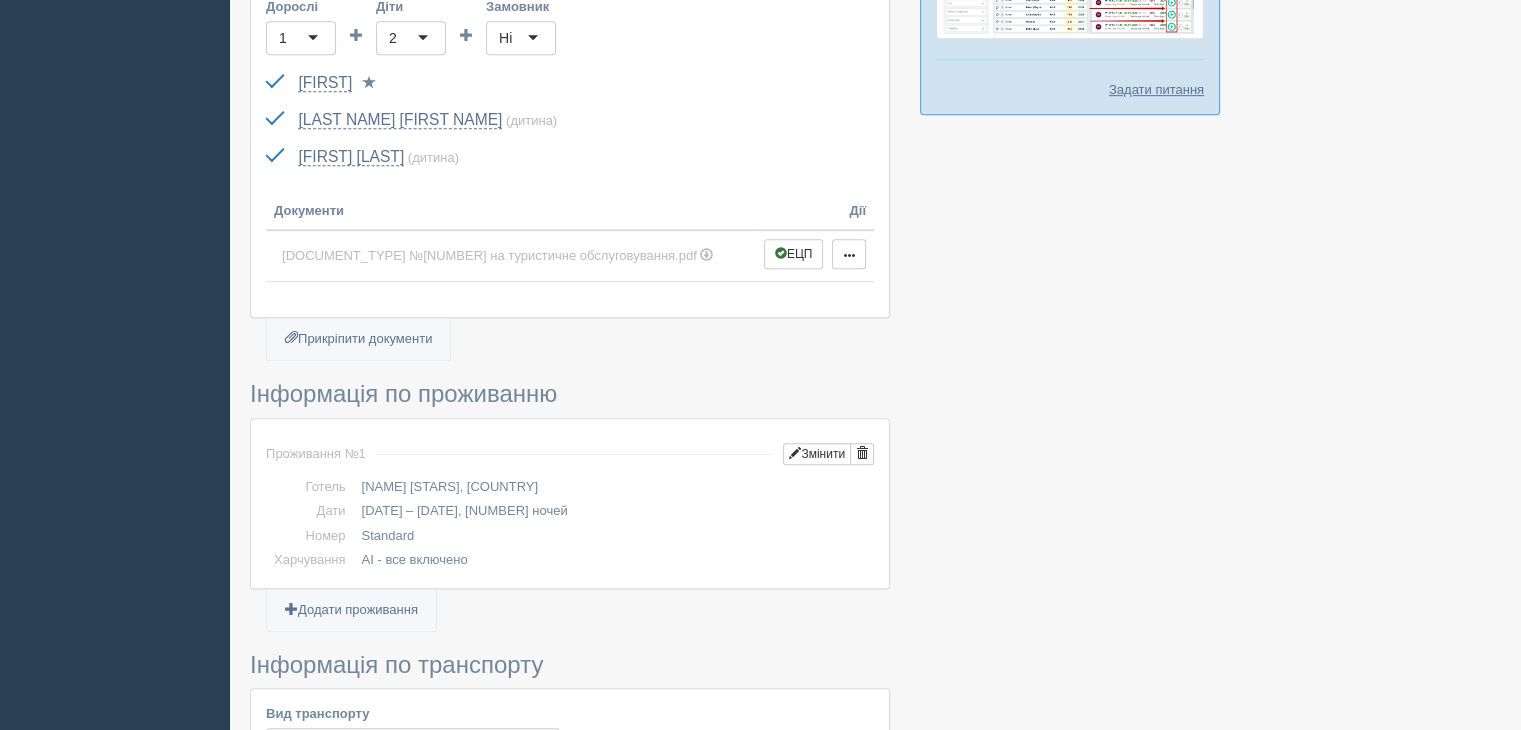 scroll, scrollTop: 1099, scrollLeft: 0, axis: vertical 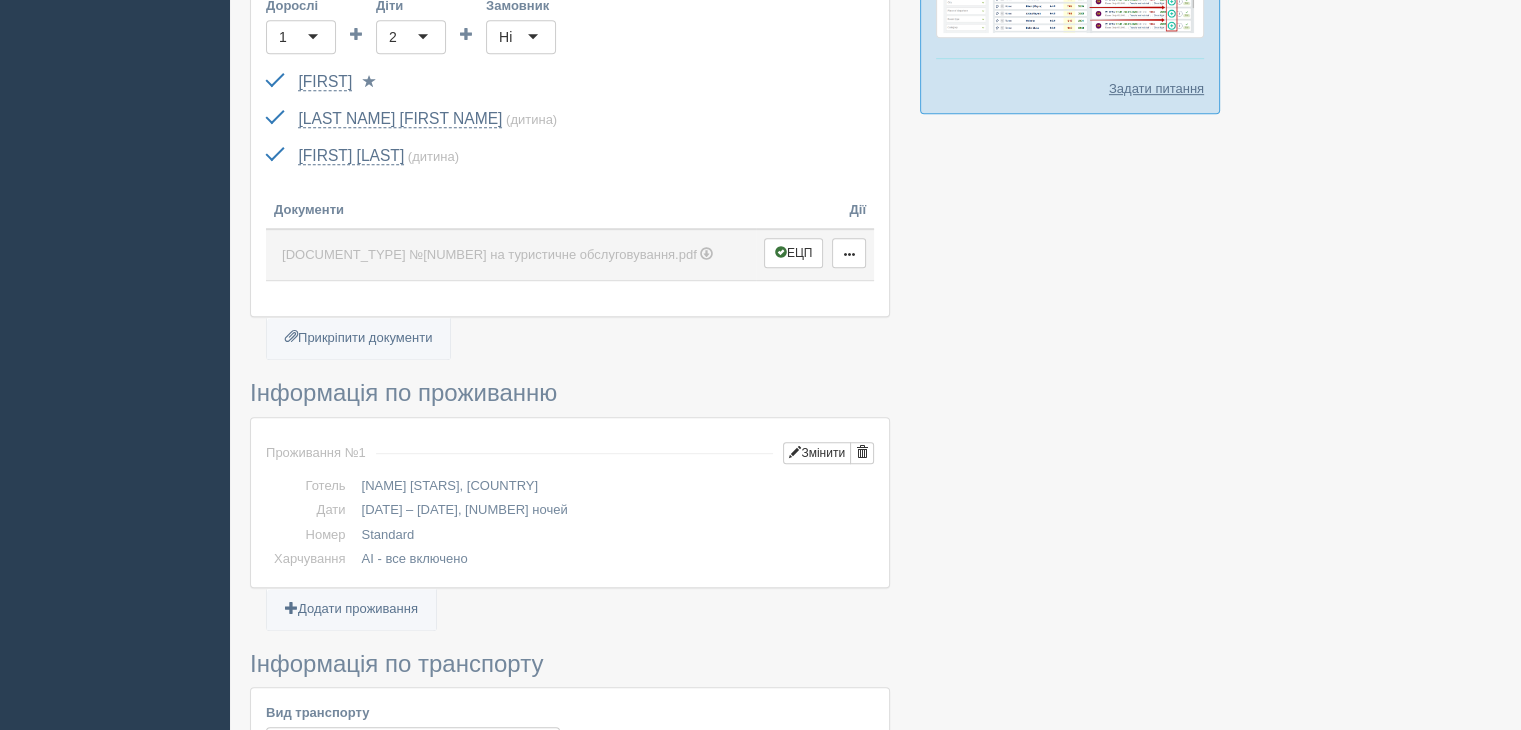 click on "ДОГОВІР №1106 на туристичне обслуговування.pdf" at bounding box center [489, 254] 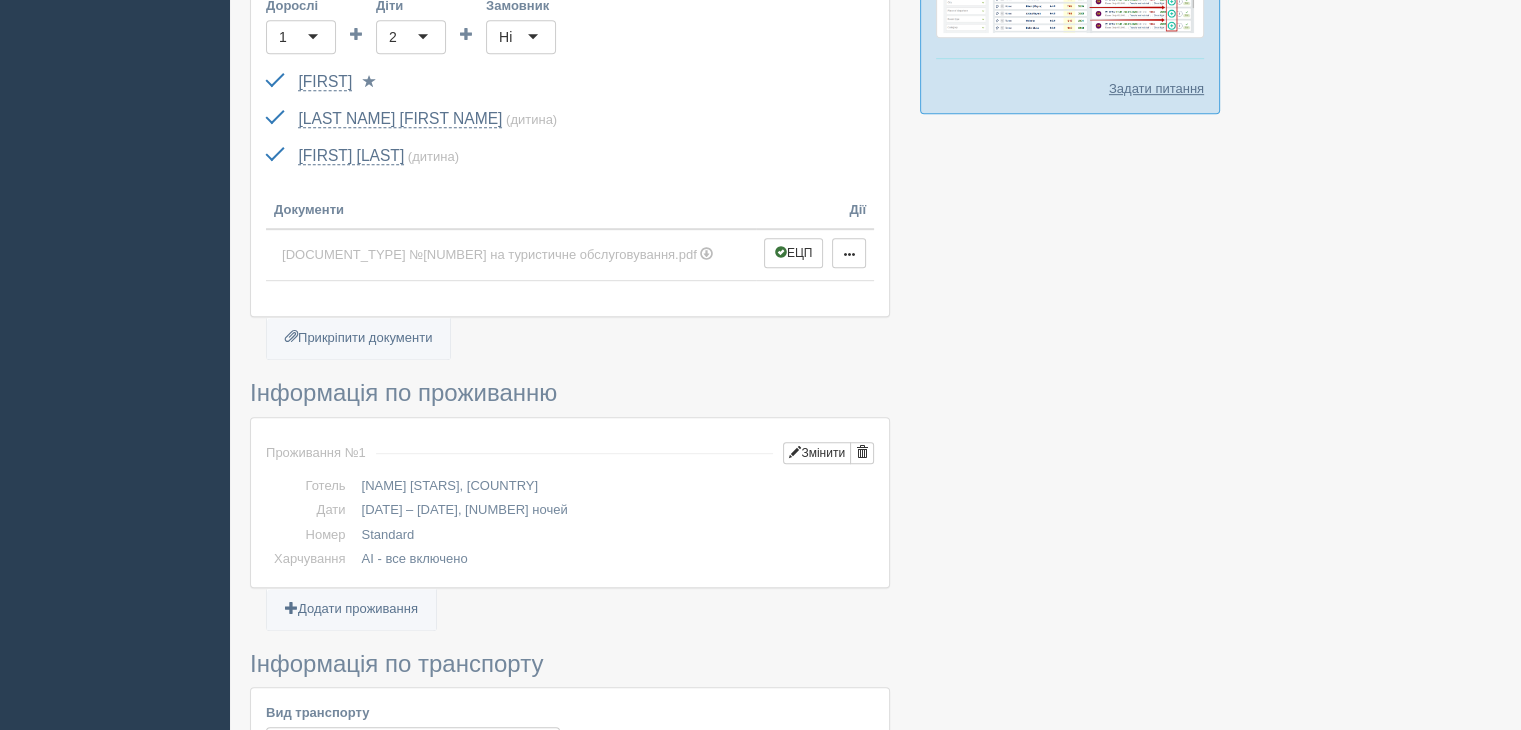 scroll, scrollTop: 1737, scrollLeft: 0, axis: vertical 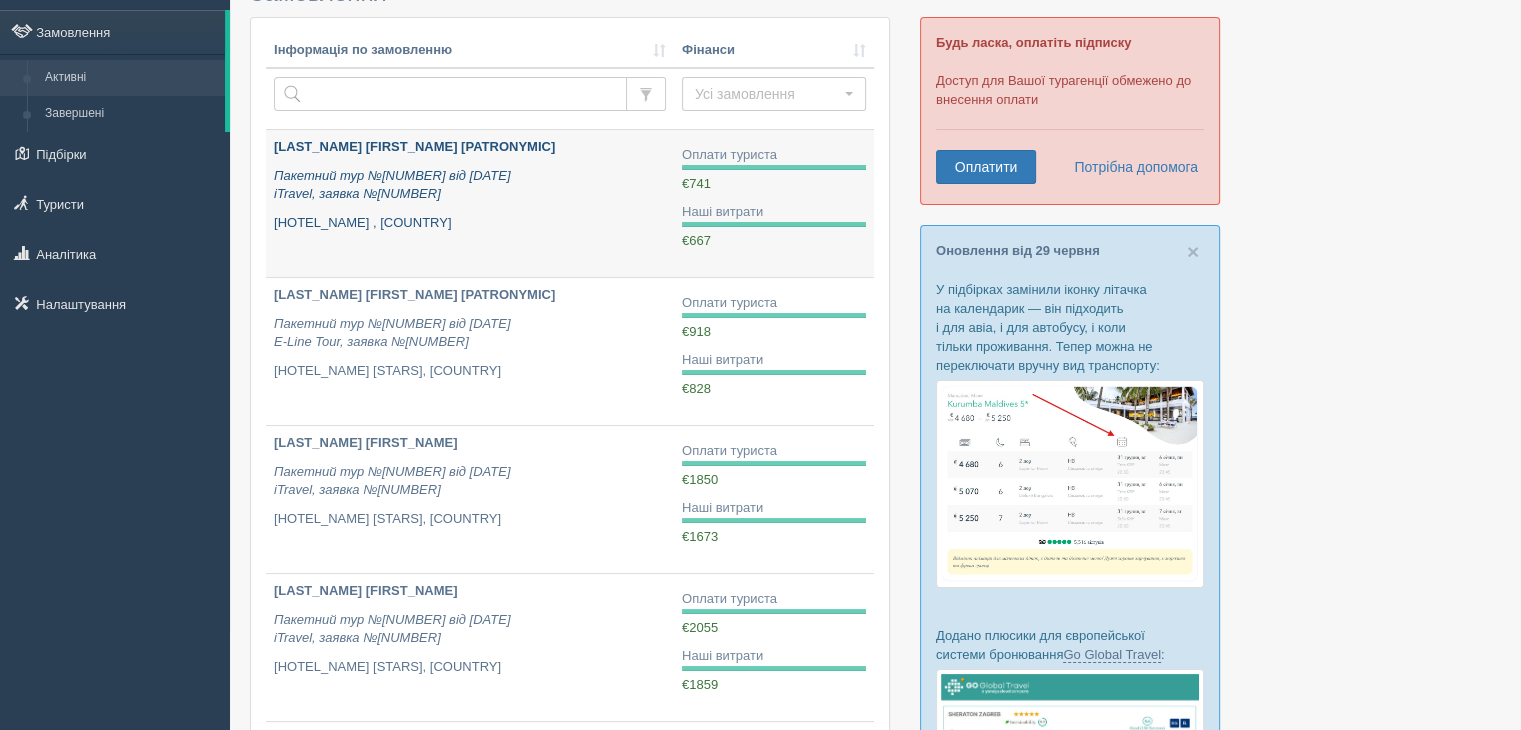 click on "Пакетний тур №[NUMBER] від [DATE]
iTravel, заявка №[NUMBER]
[HOTEL_NAME] , [COUNTRY]" at bounding box center [470, 185] 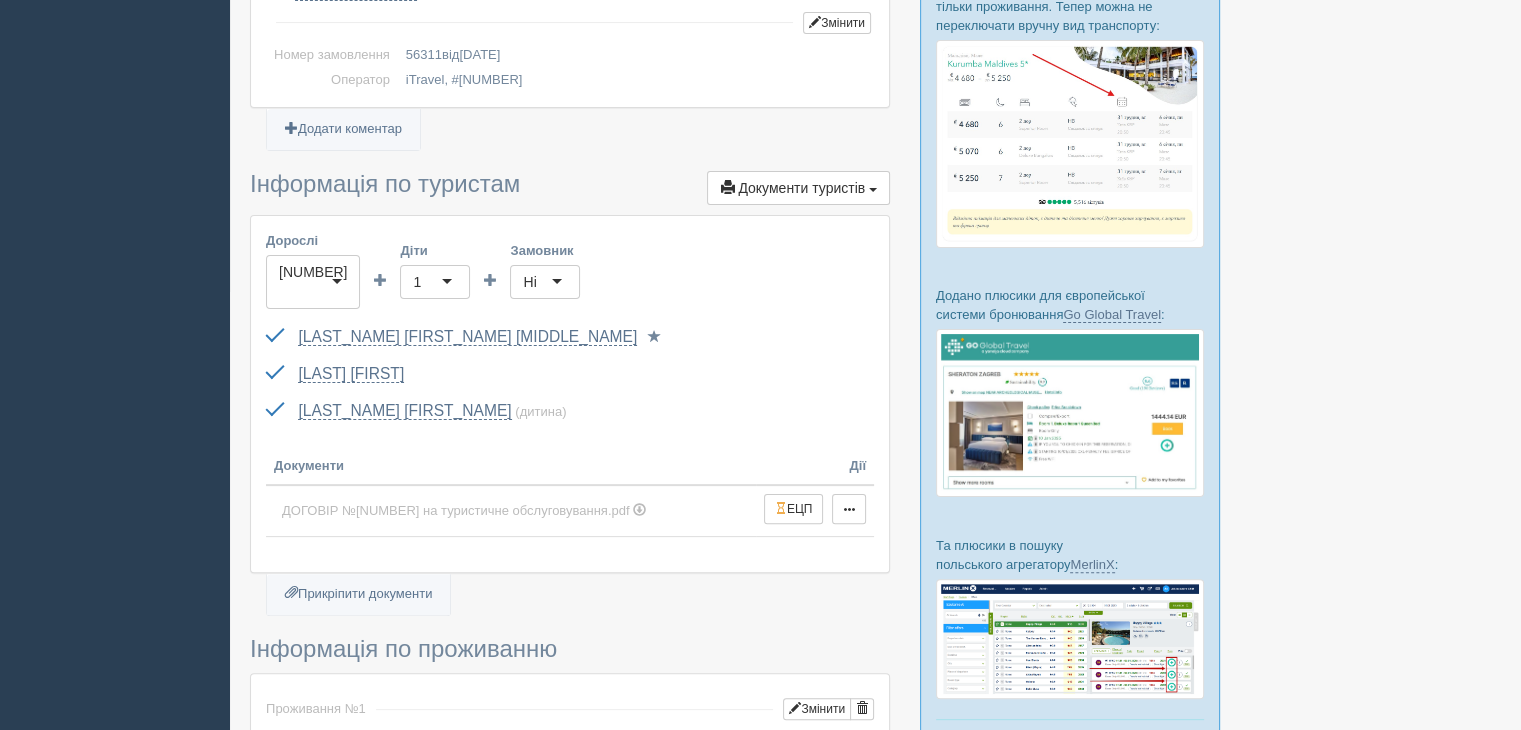 scroll, scrollTop: 0, scrollLeft: 0, axis: both 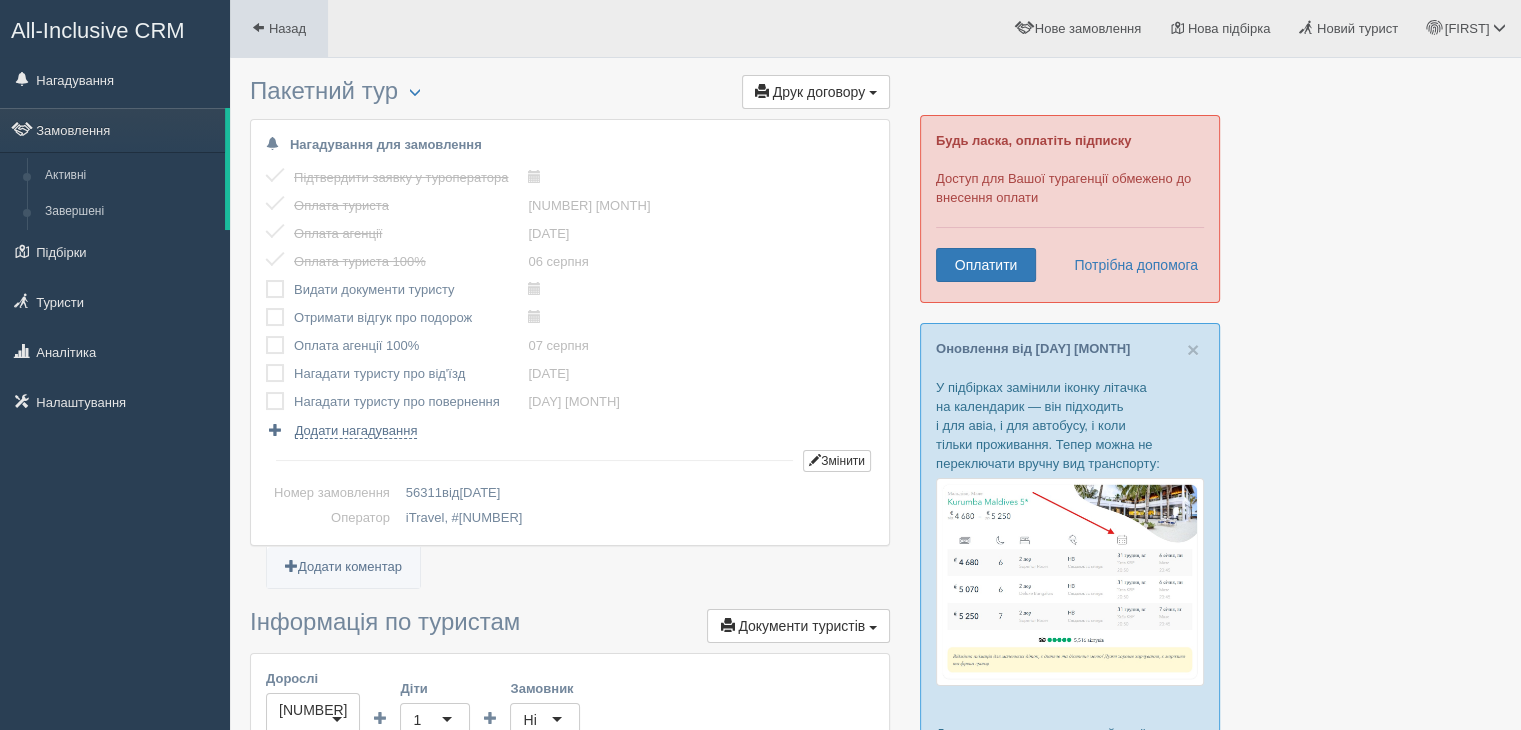 click on "Назад" at bounding box center (279, 28) 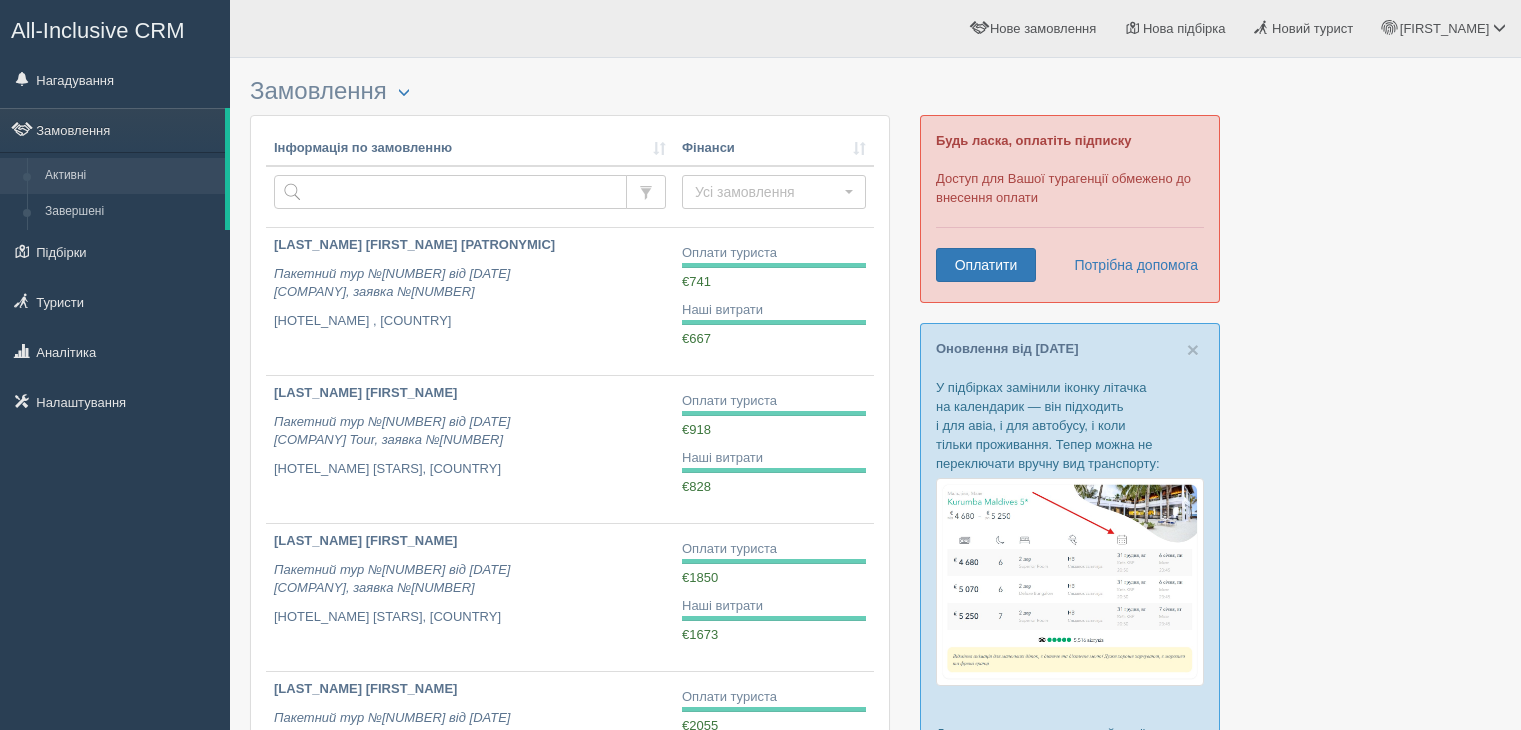 scroll, scrollTop: 0, scrollLeft: 0, axis: both 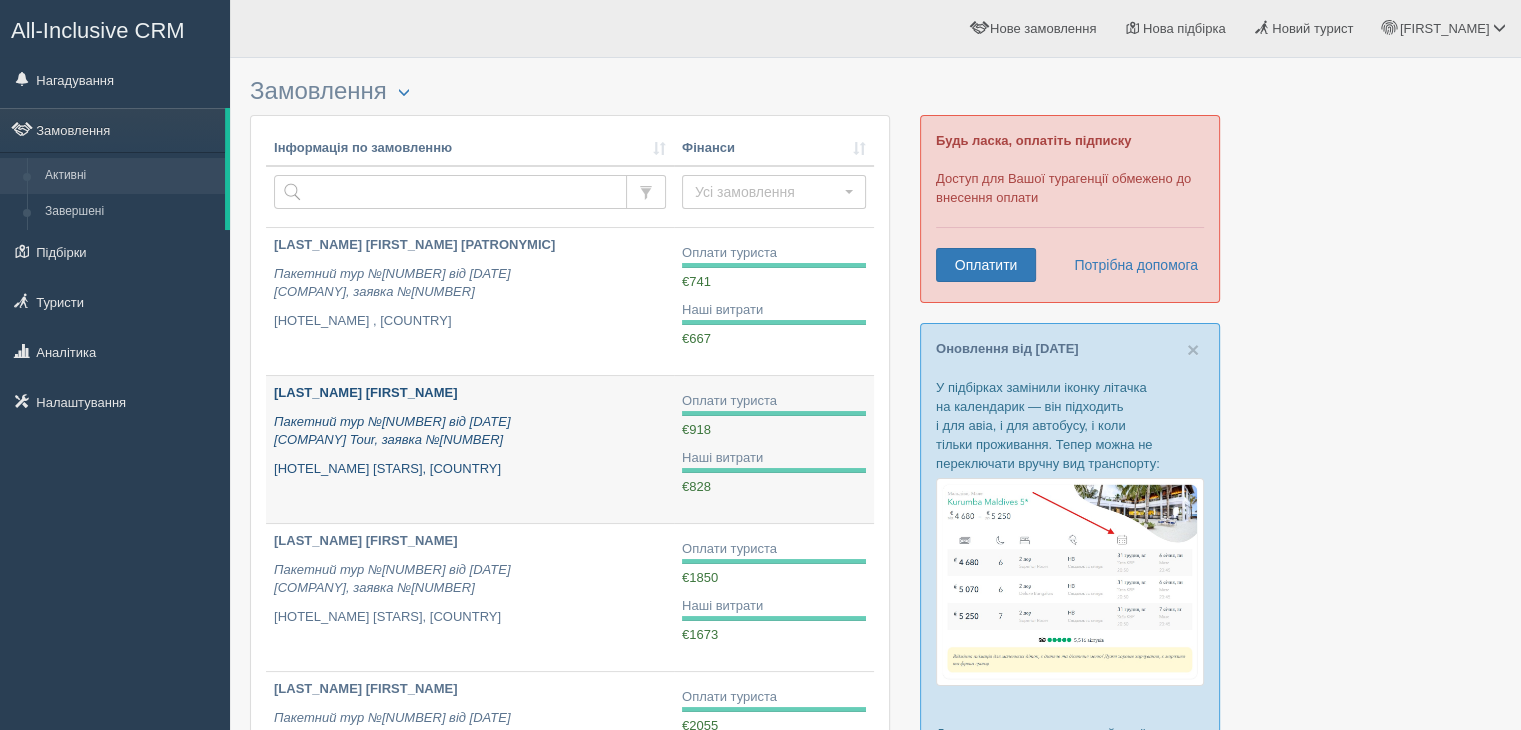 click on "Пакетний тур №56310 від 29.04.2025
E-Line Tour, заявка №117859" at bounding box center (470, 431) 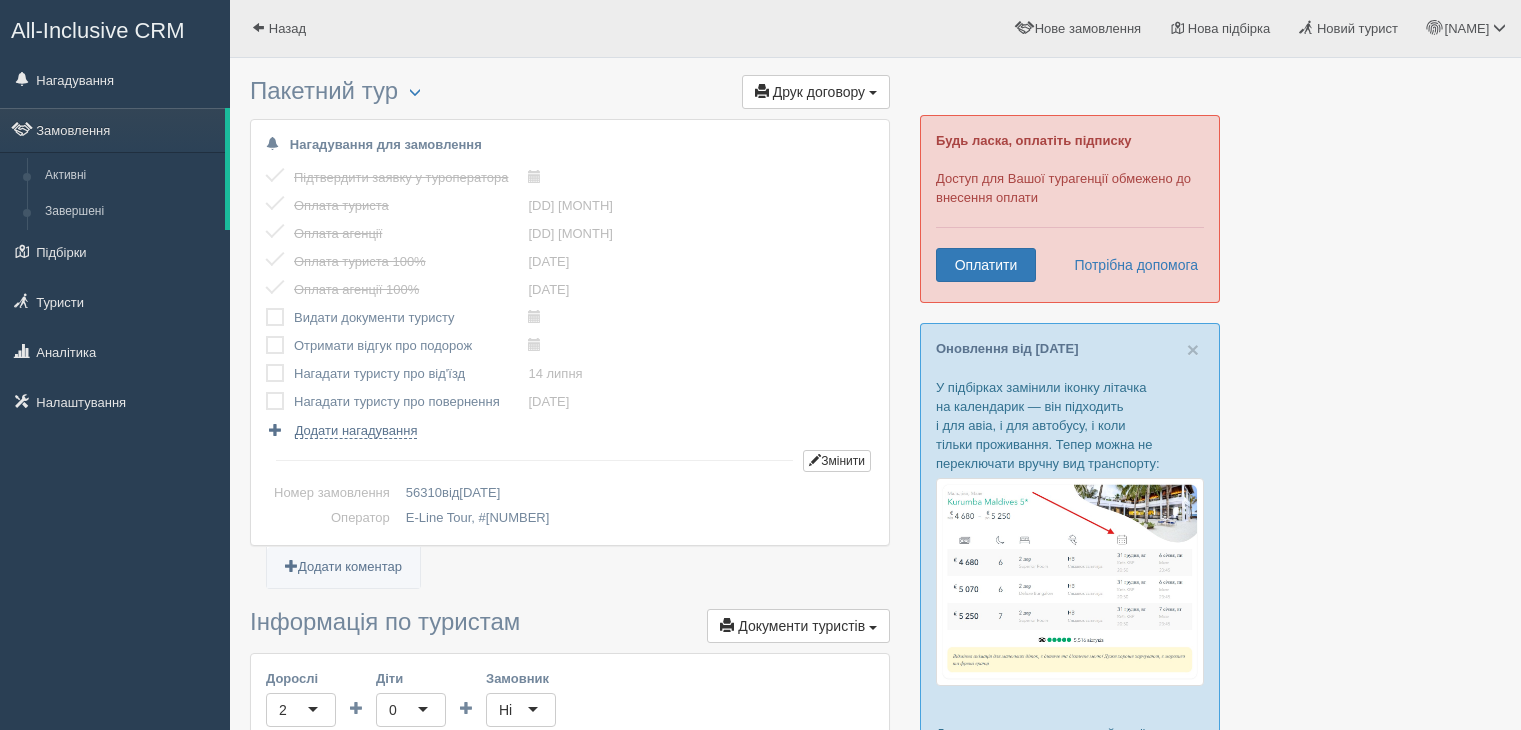 scroll, scrollTop: 0, scrollLeft: 0, axis: both 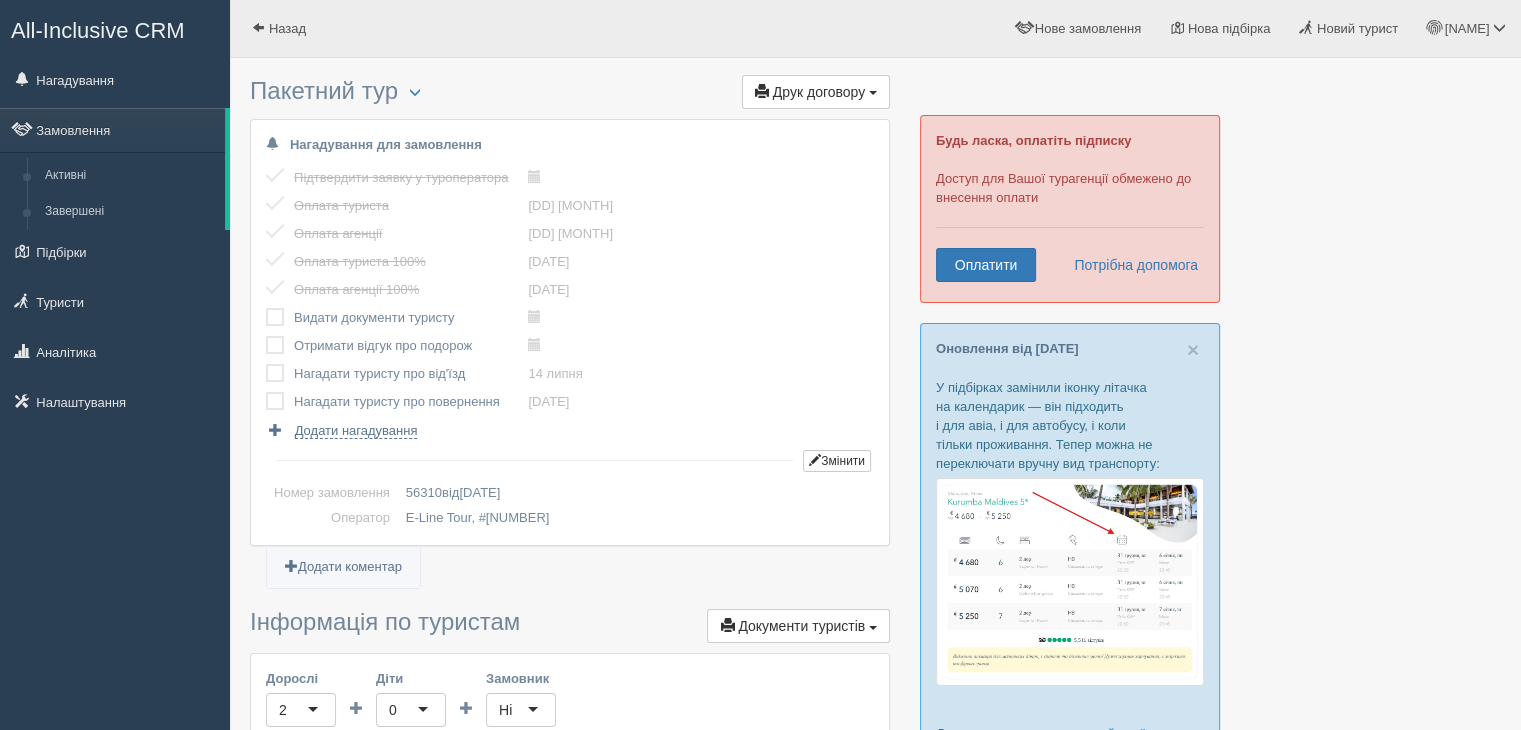 click at bounding box center [266, 308] 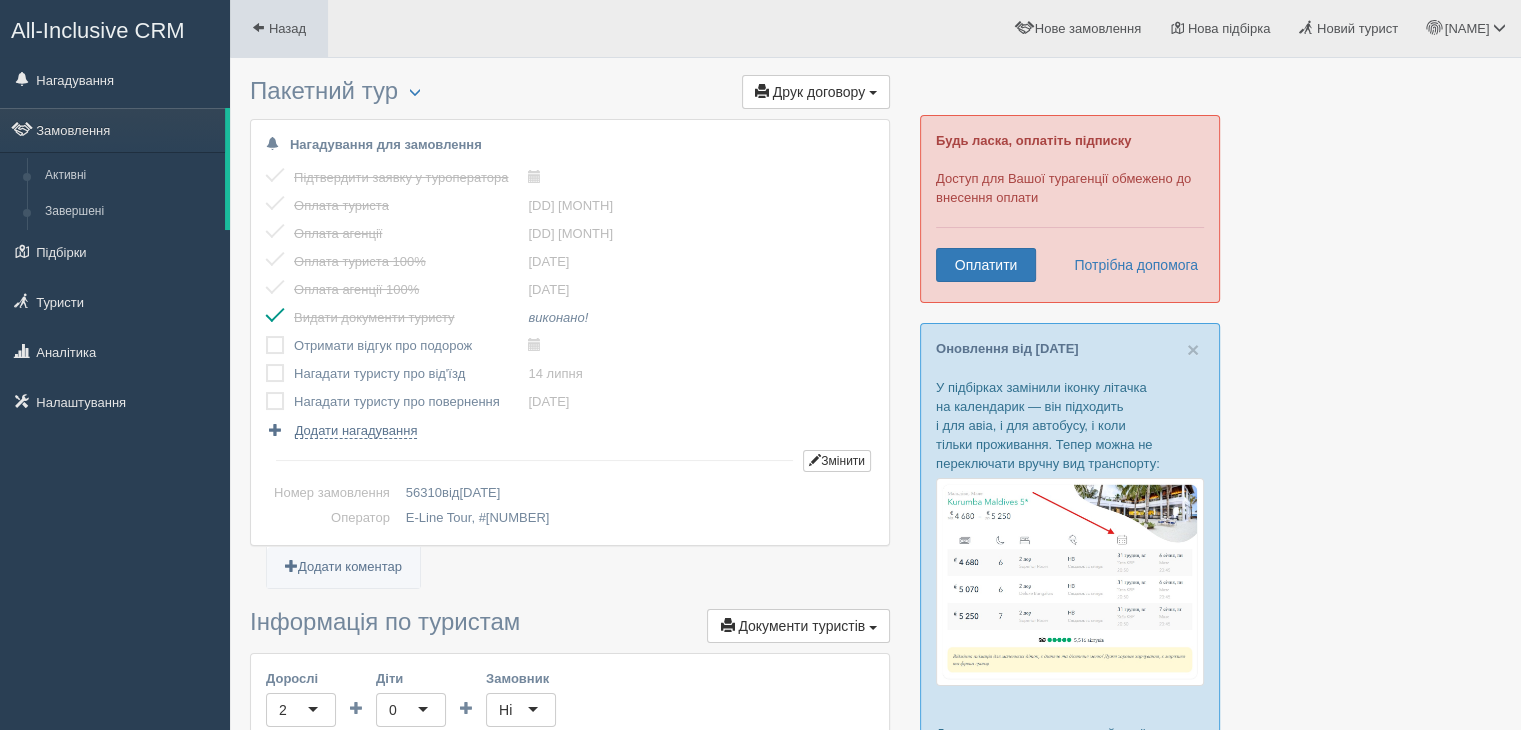 click on "Назад" at bounding box center (279, 28) 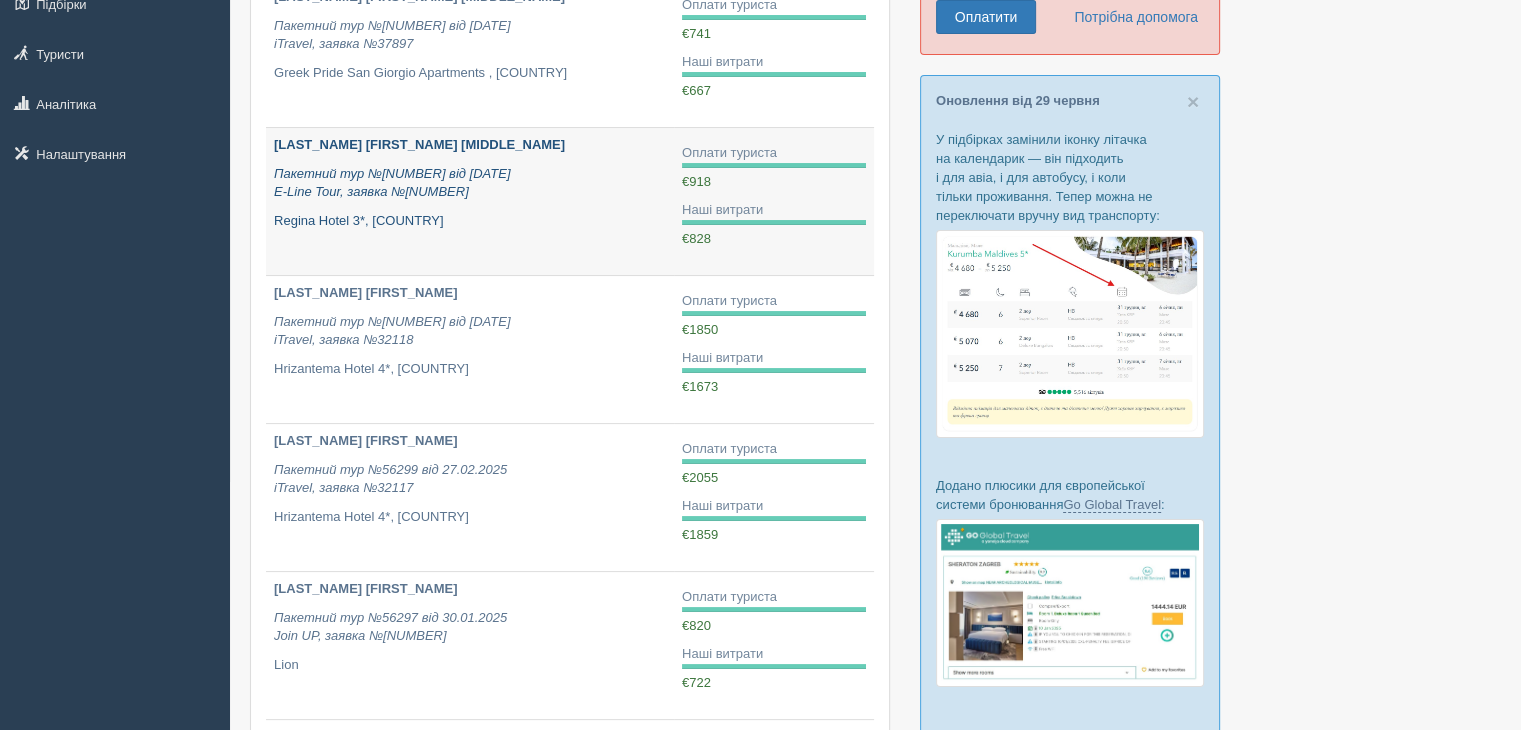 scroll, scrollTop: 251, scrollLeft: 0, axis: vertical 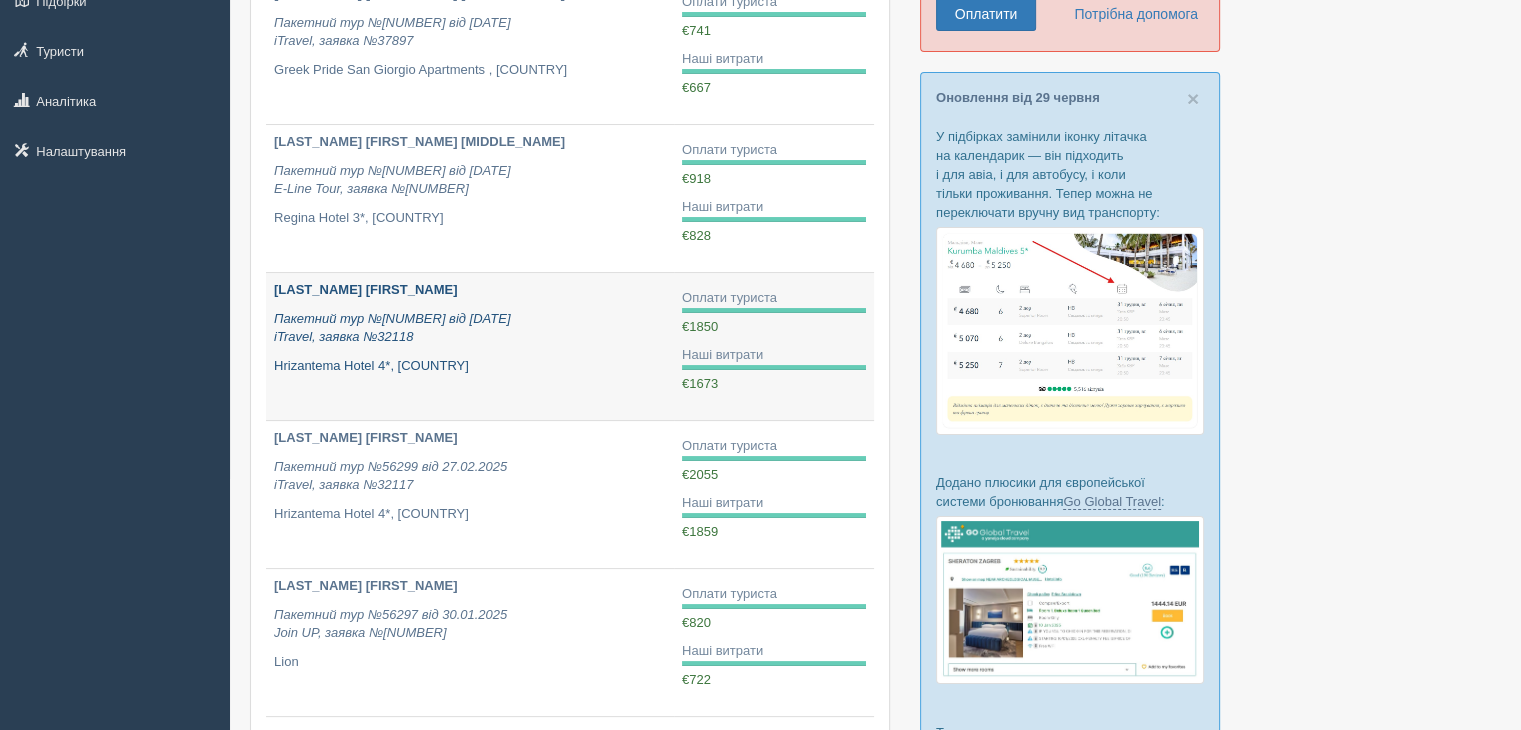 click on "Пакетний тур №56300 від 27.02.2025
iTravel, заявка №32118" at bounding box center (470, 328) 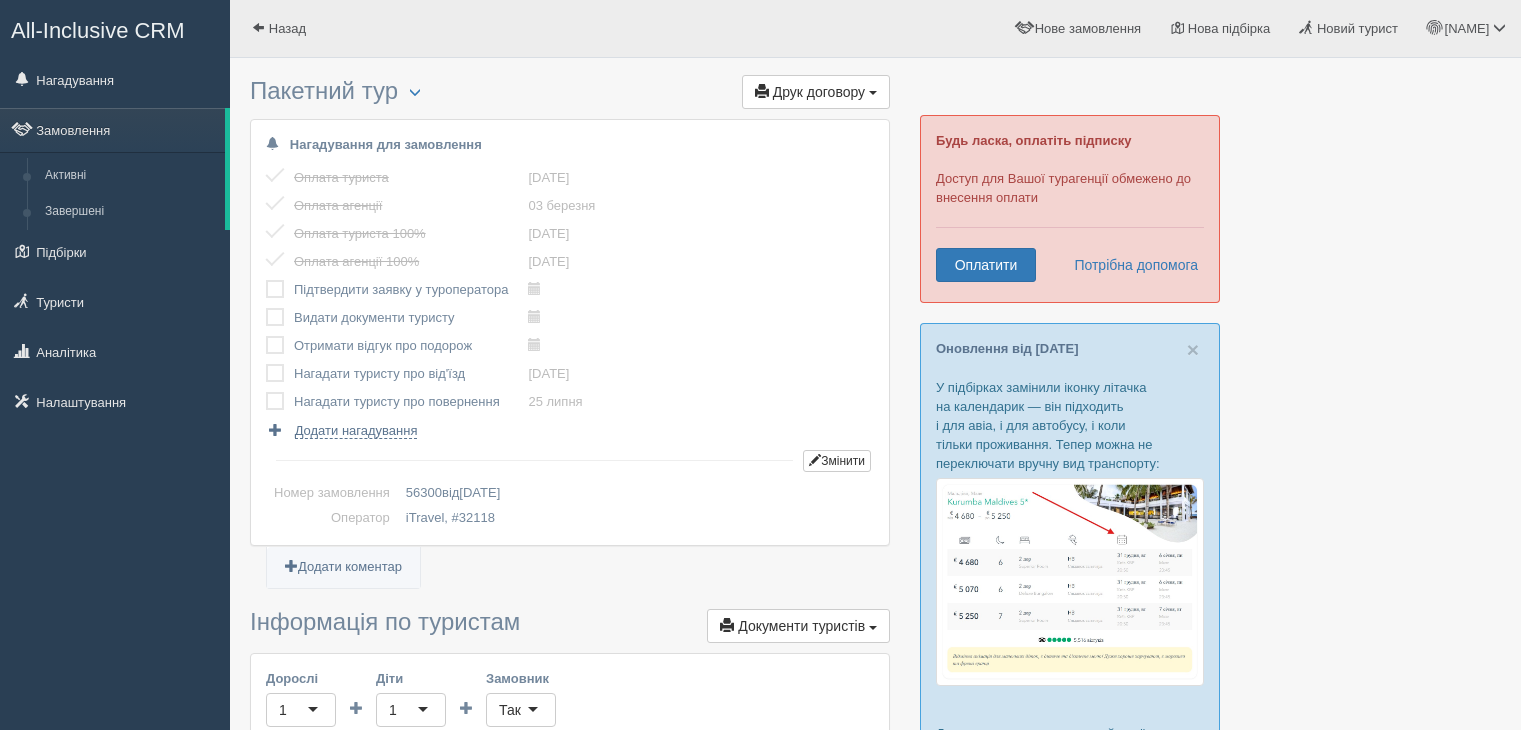 scroll, scrollTop: 0, scrollLeft: 0, axis: both 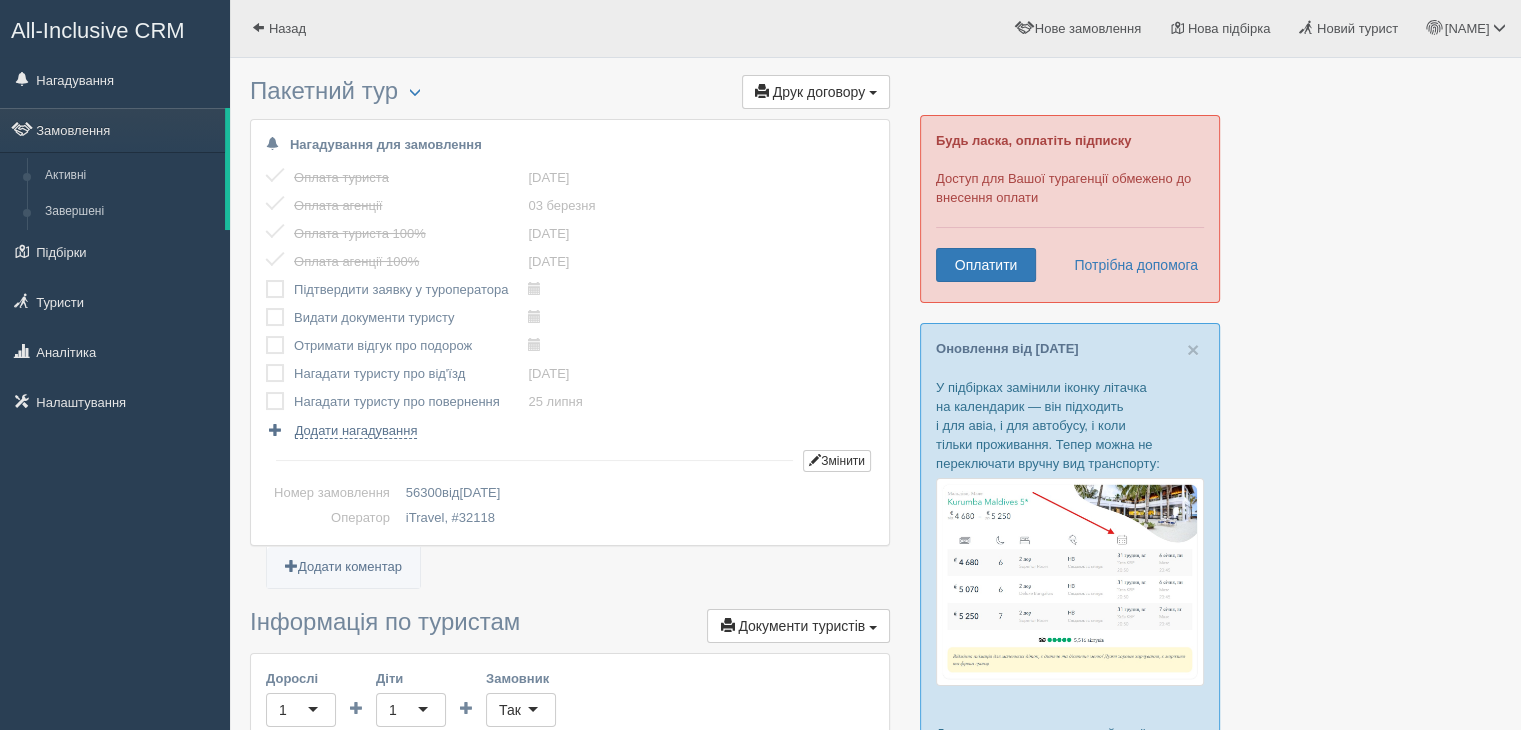 click on "Підтвердити заявку у туроператора" at bounding box center (411, 178) 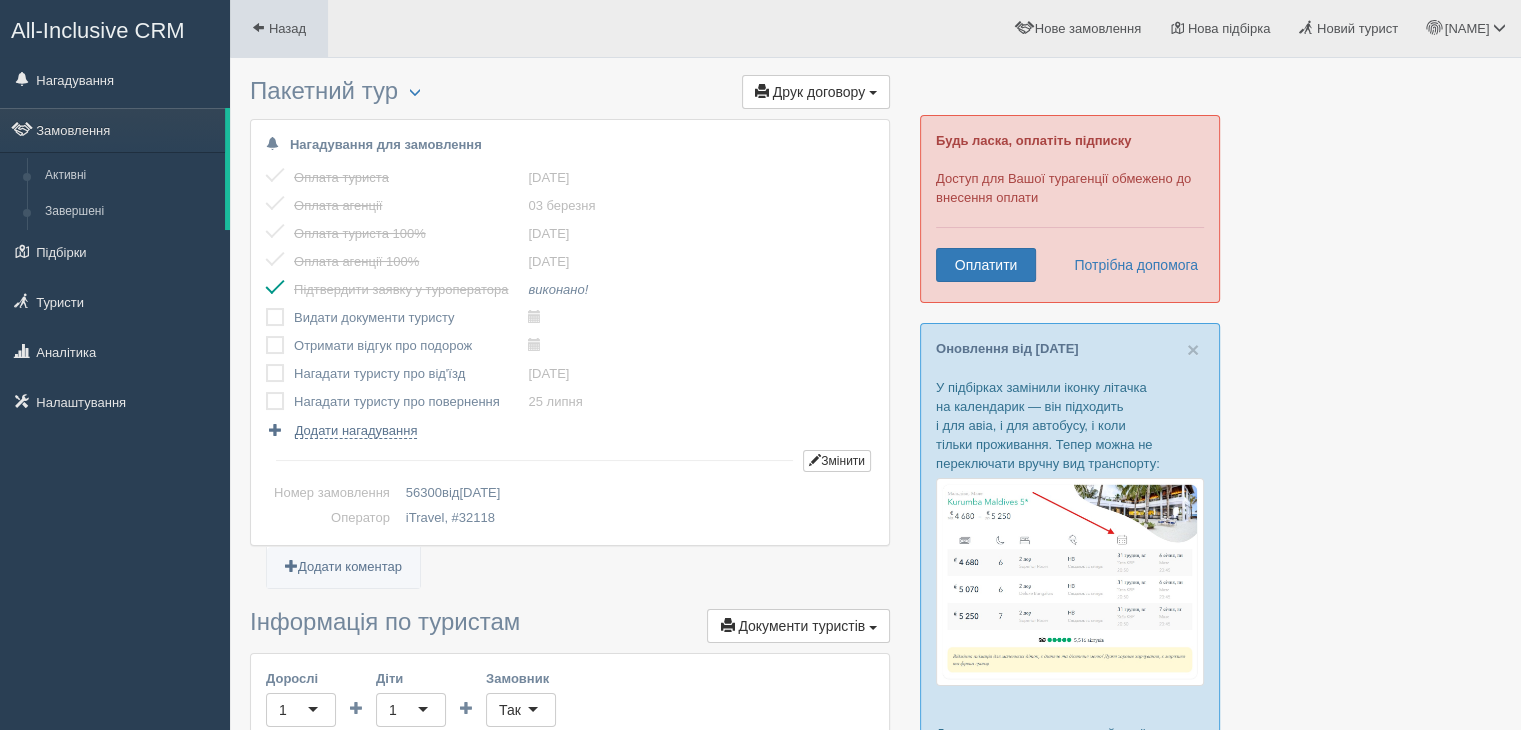 click on "Назад" at bounding box center [279, 28] 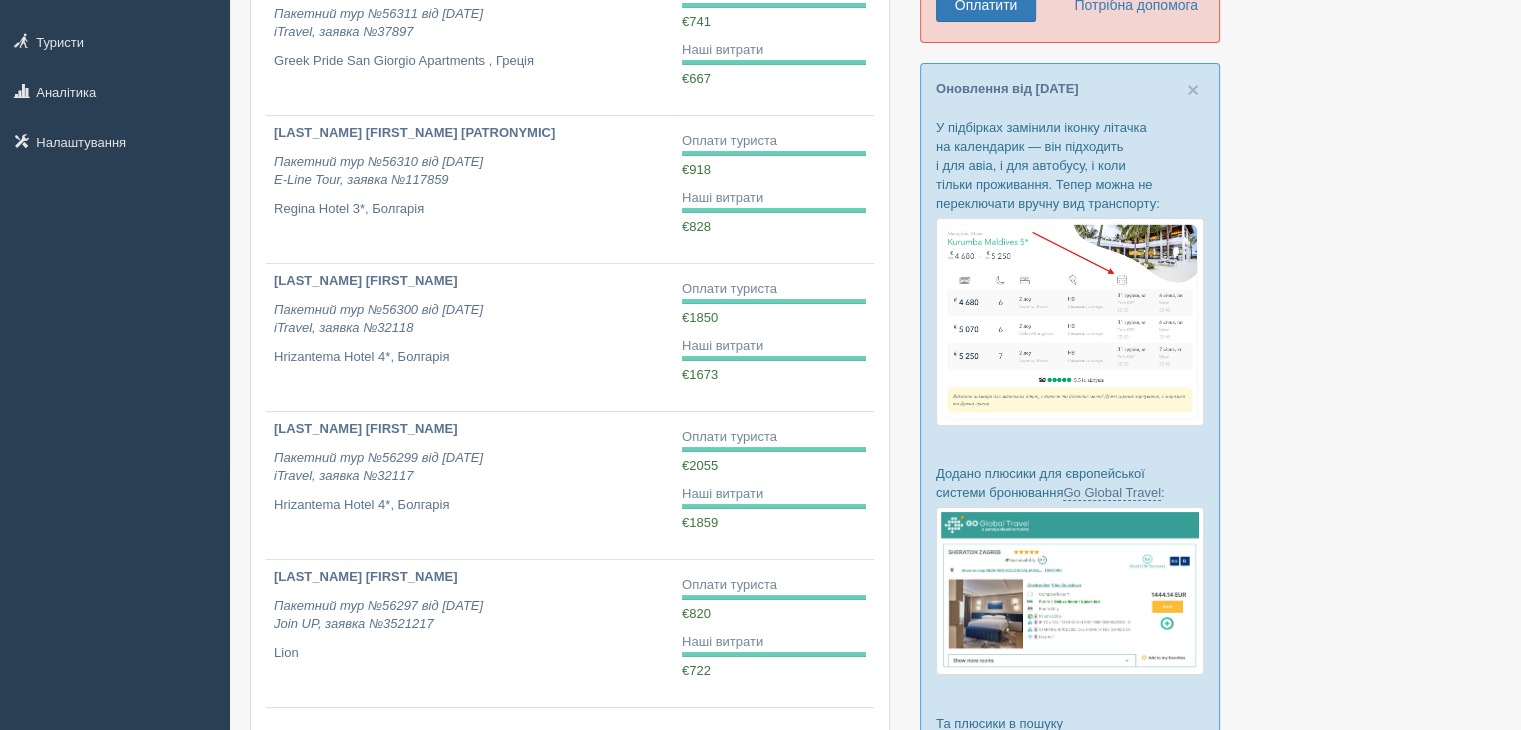 scroll, scrollTop: 316, scrollLeft: 0, axis: vertical 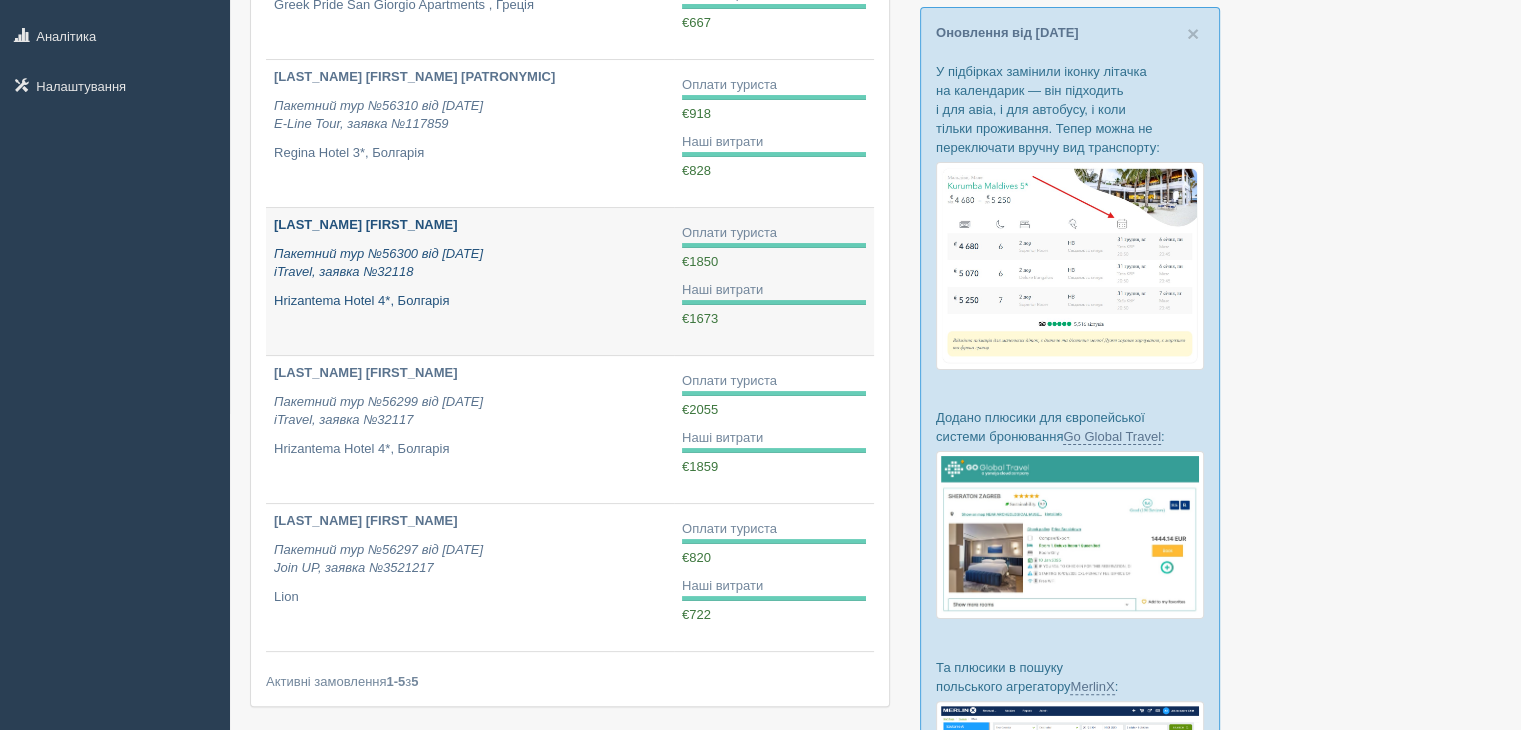 click on "Hrizantema Hotel 4*, Болгарія" at bounding box center (470, 301) 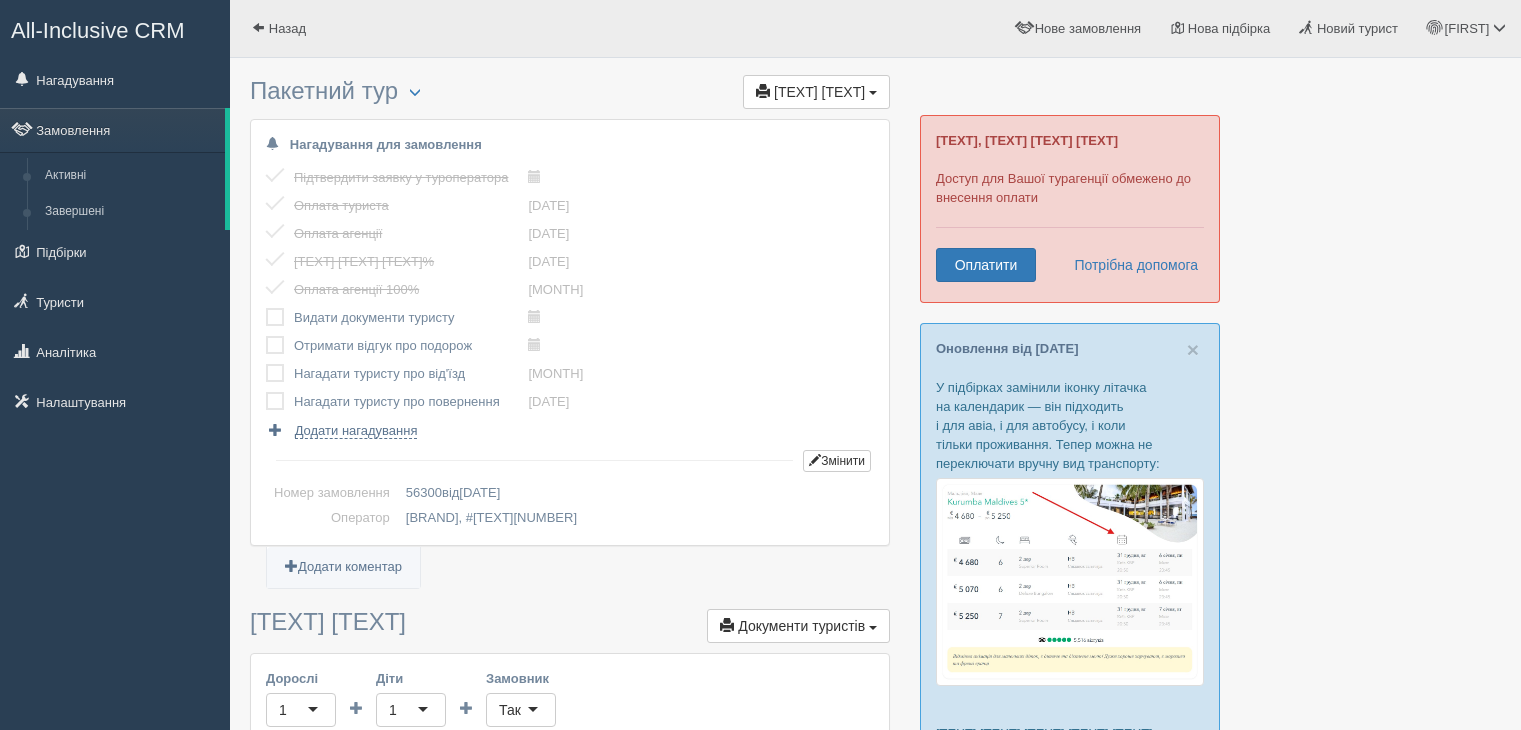 scroll, scrollTop: 0, scrollLeft: 0, axis: both 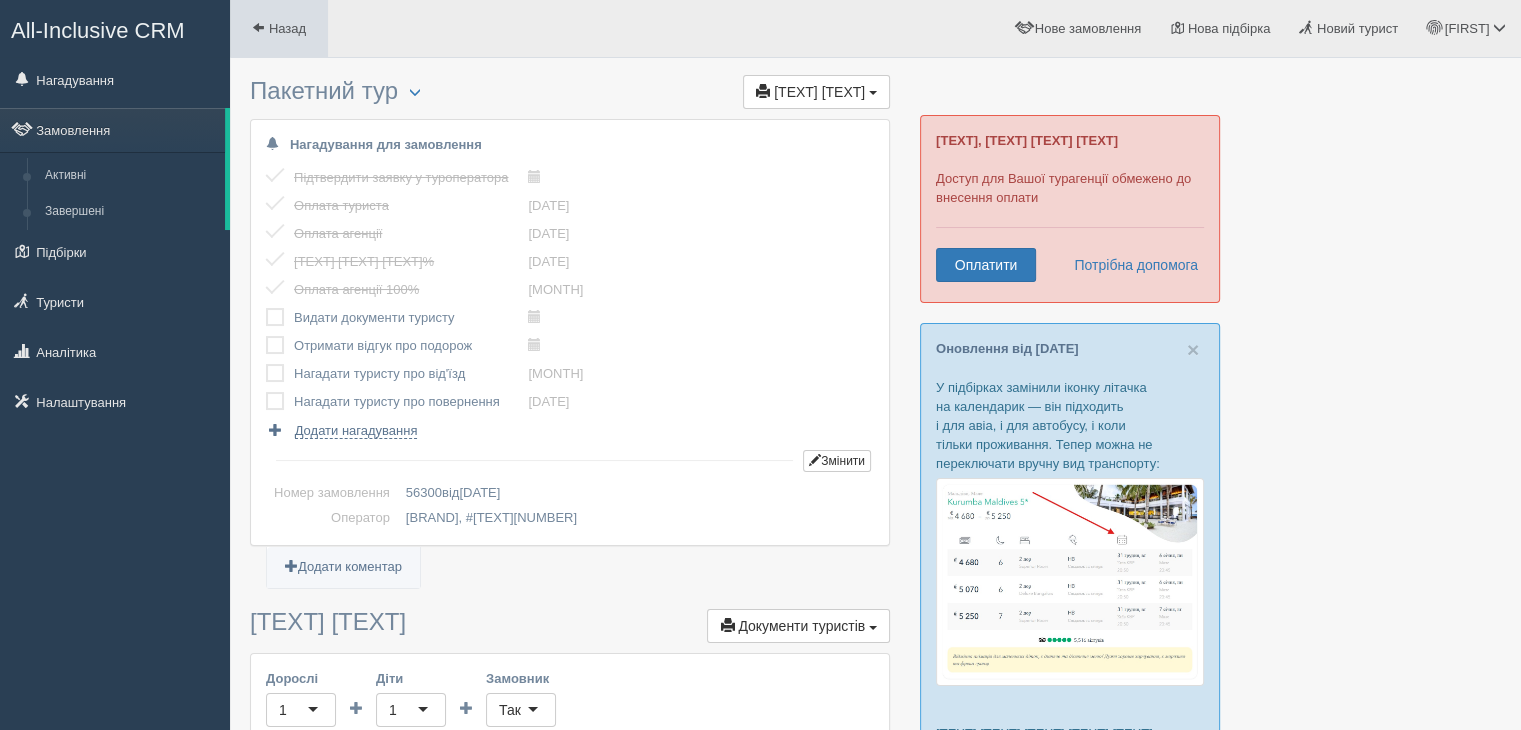 click on "Назад" at bounding box center [279, 28] 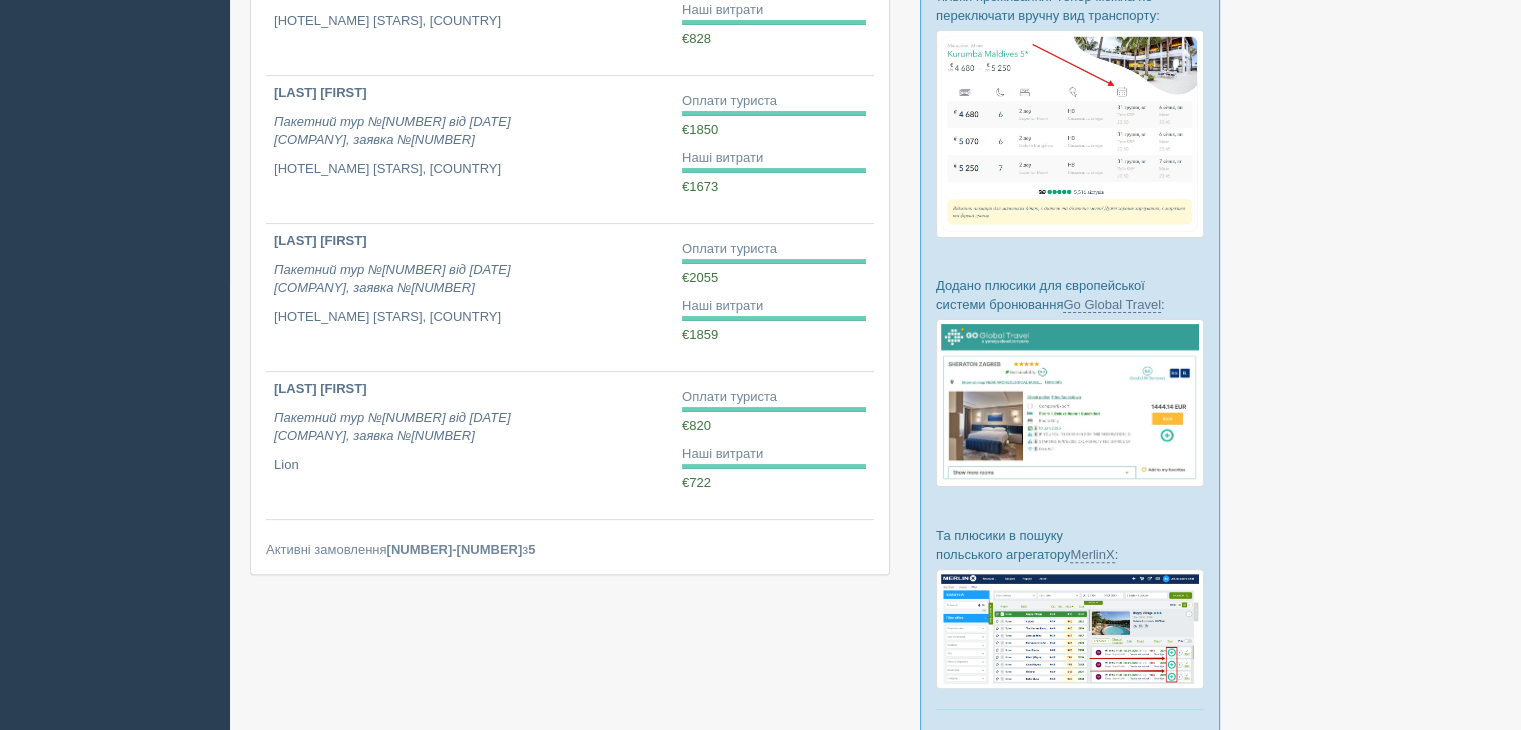 scroll, scrollTop: 476, scrollLeft: 0, axis: vertical 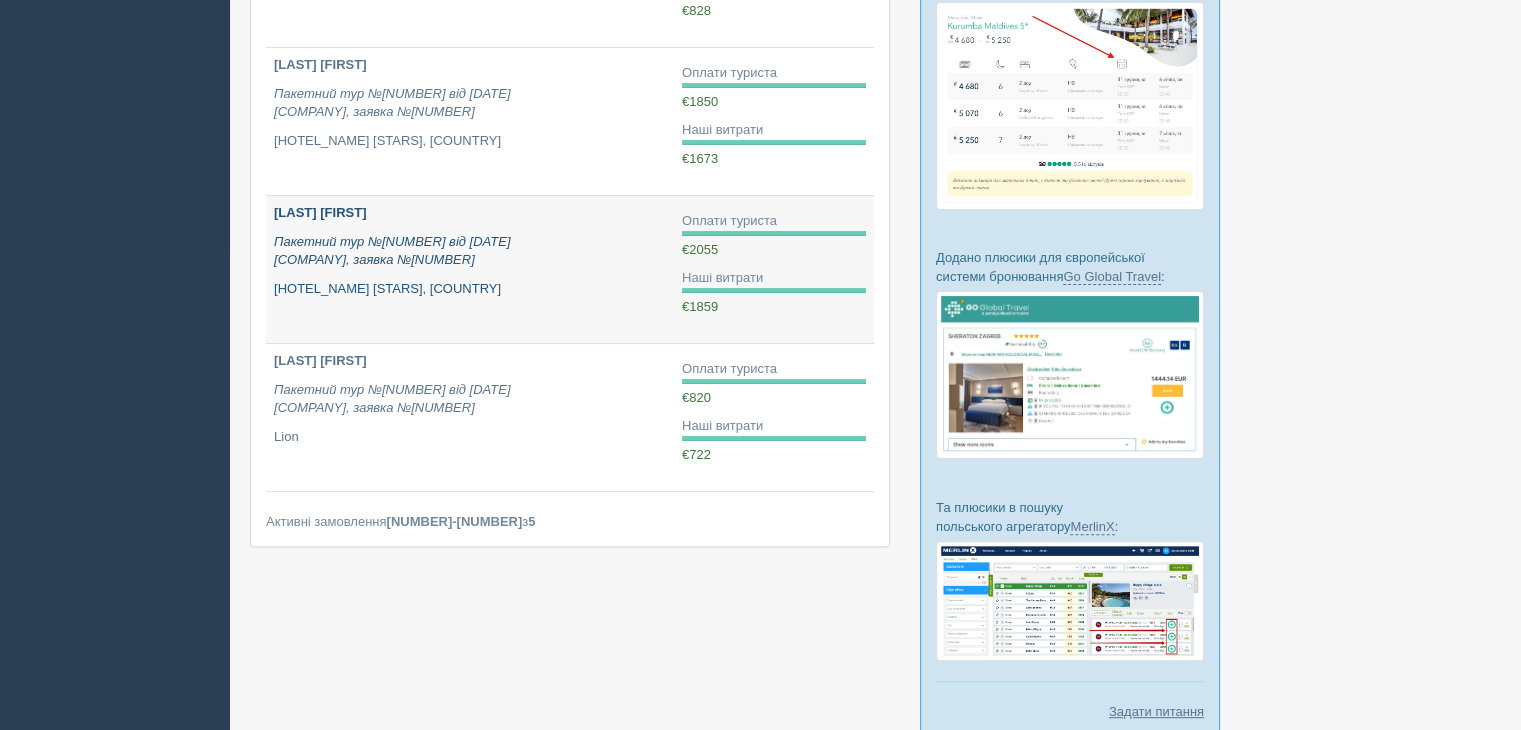 click on "Hrizantema Hotel 4*, [COUNTRY]" at bounding box center [470, 289] 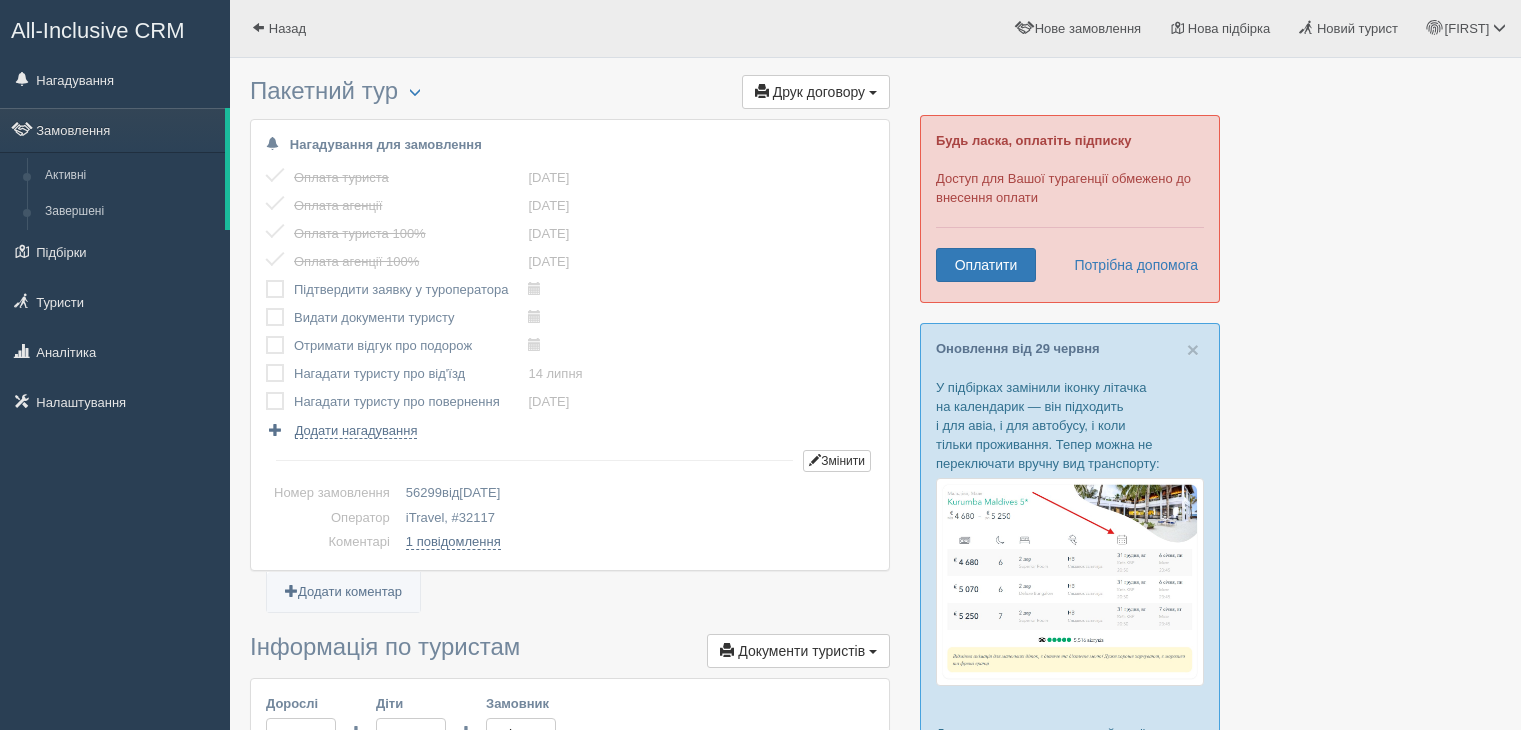 scroll, scrollTop: 0, scrollLeft: 0, axis: both 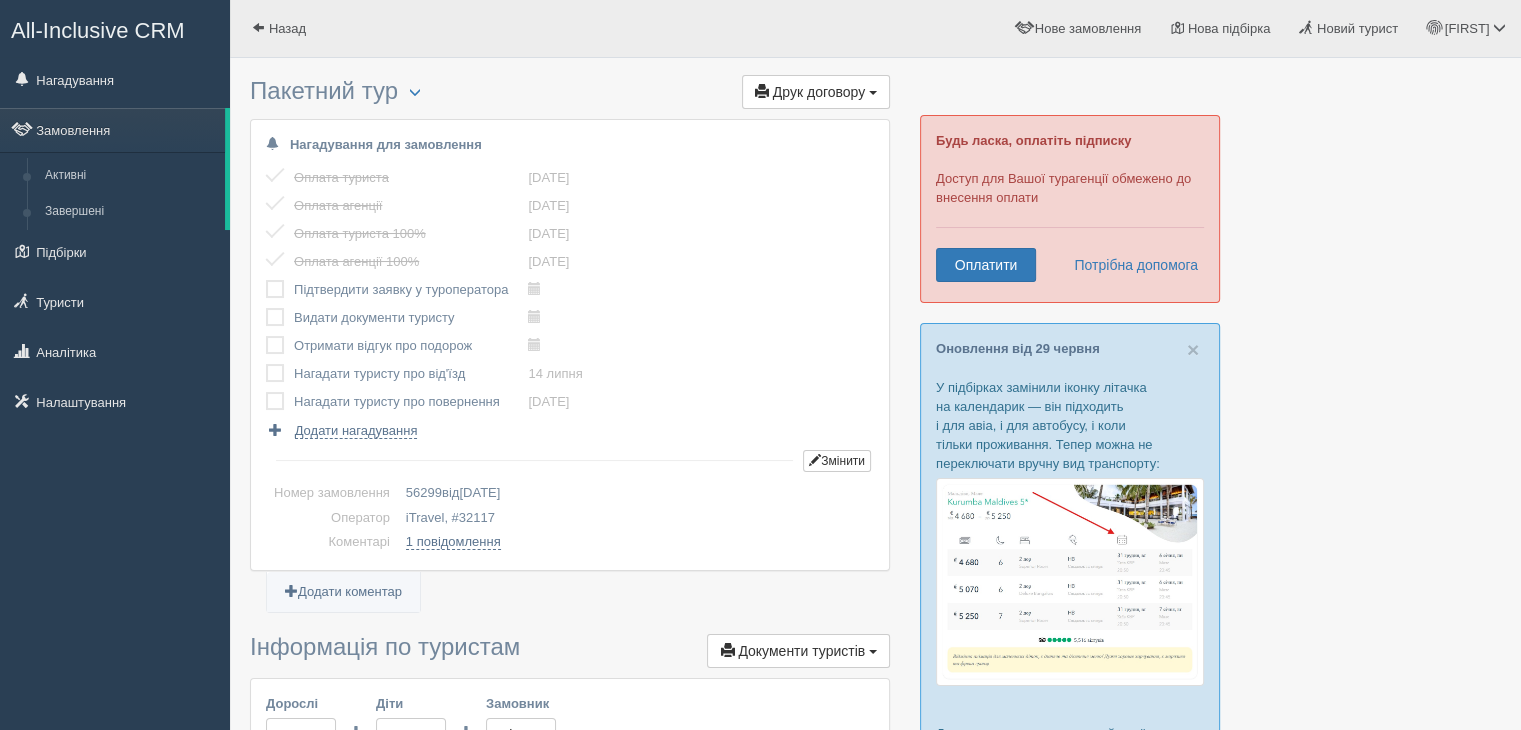 click on "Підтвердити заявку у туроператора" at bounding box center (411, 178) 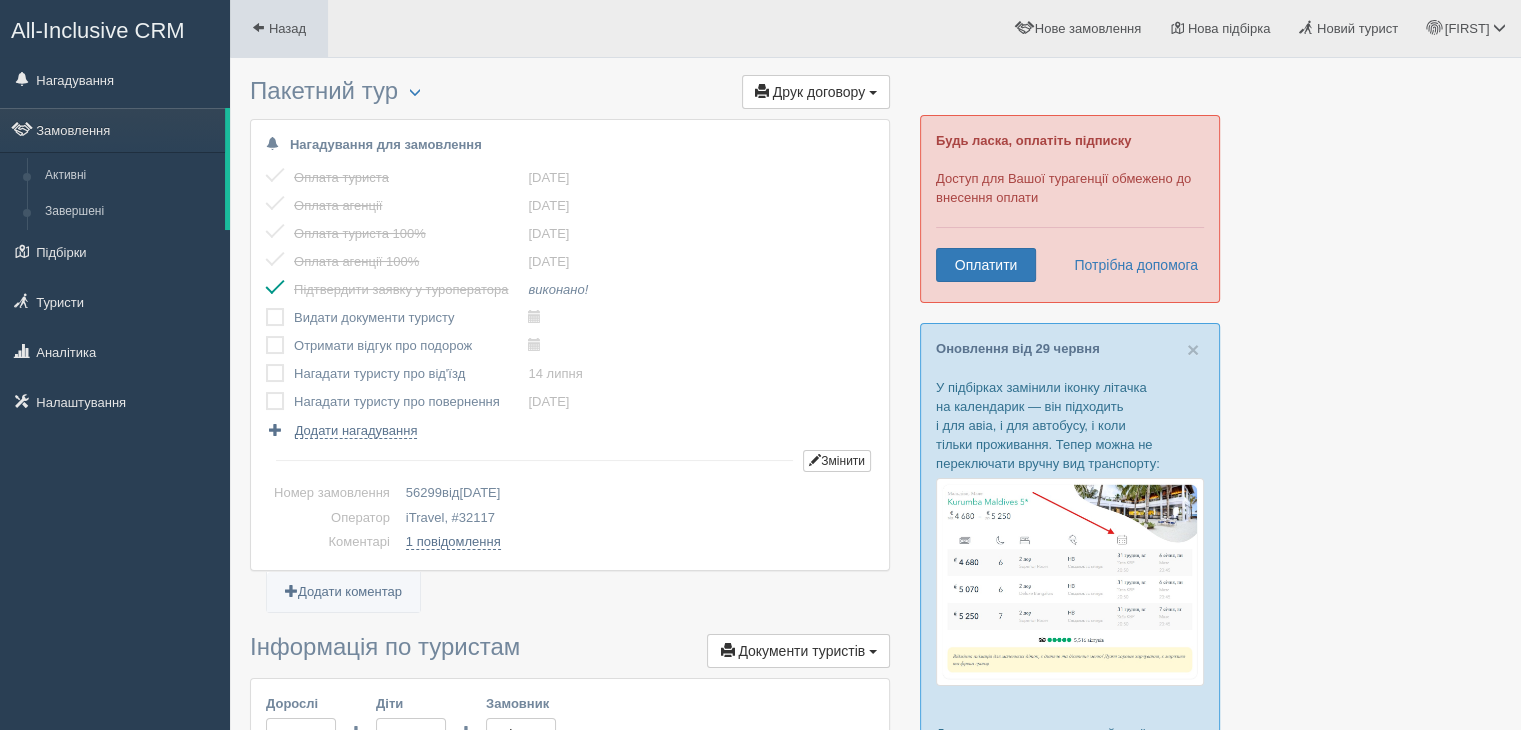 click on "Назад" at bounding box center (279, 28) 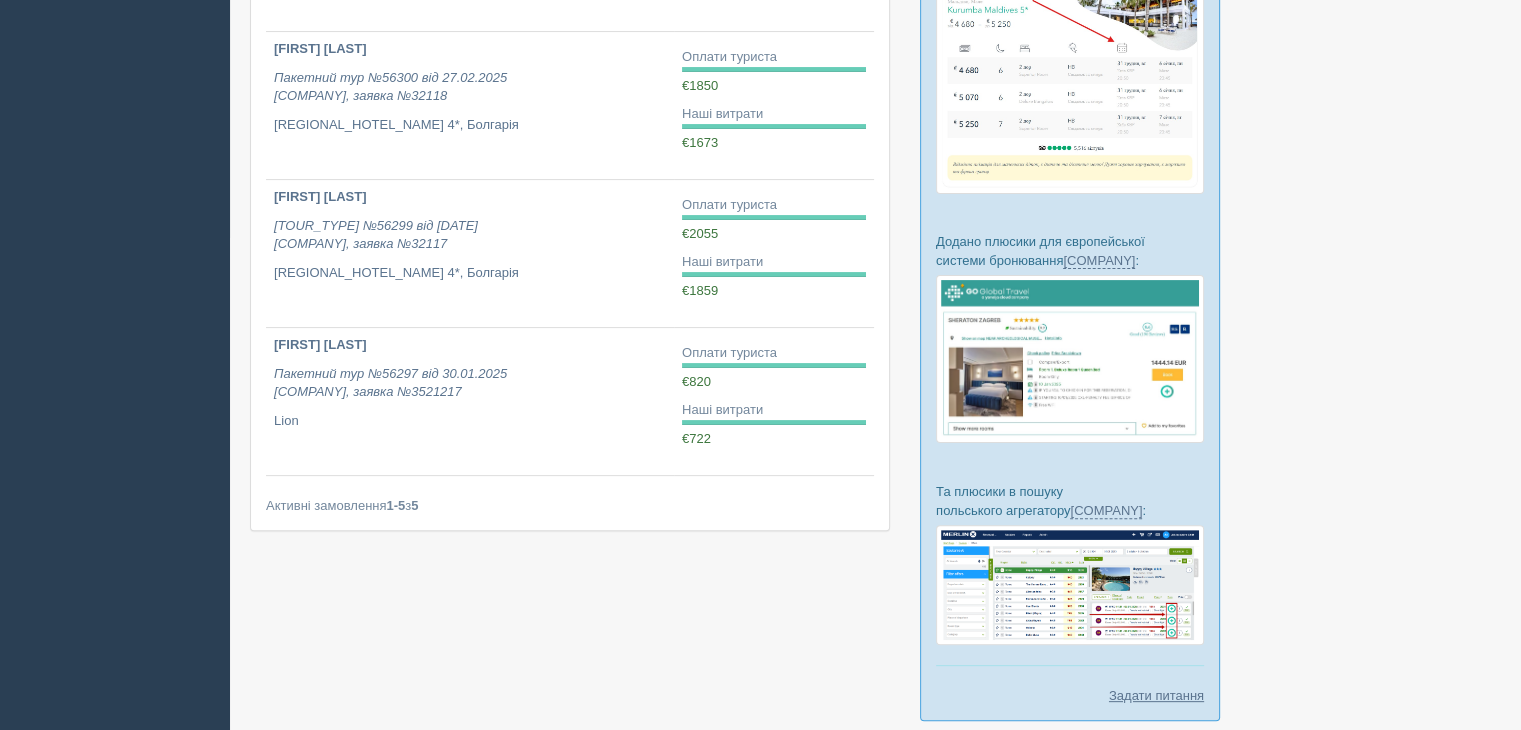 scroll, scrollTop: 592, scrollLeft: 0, axis: vertical 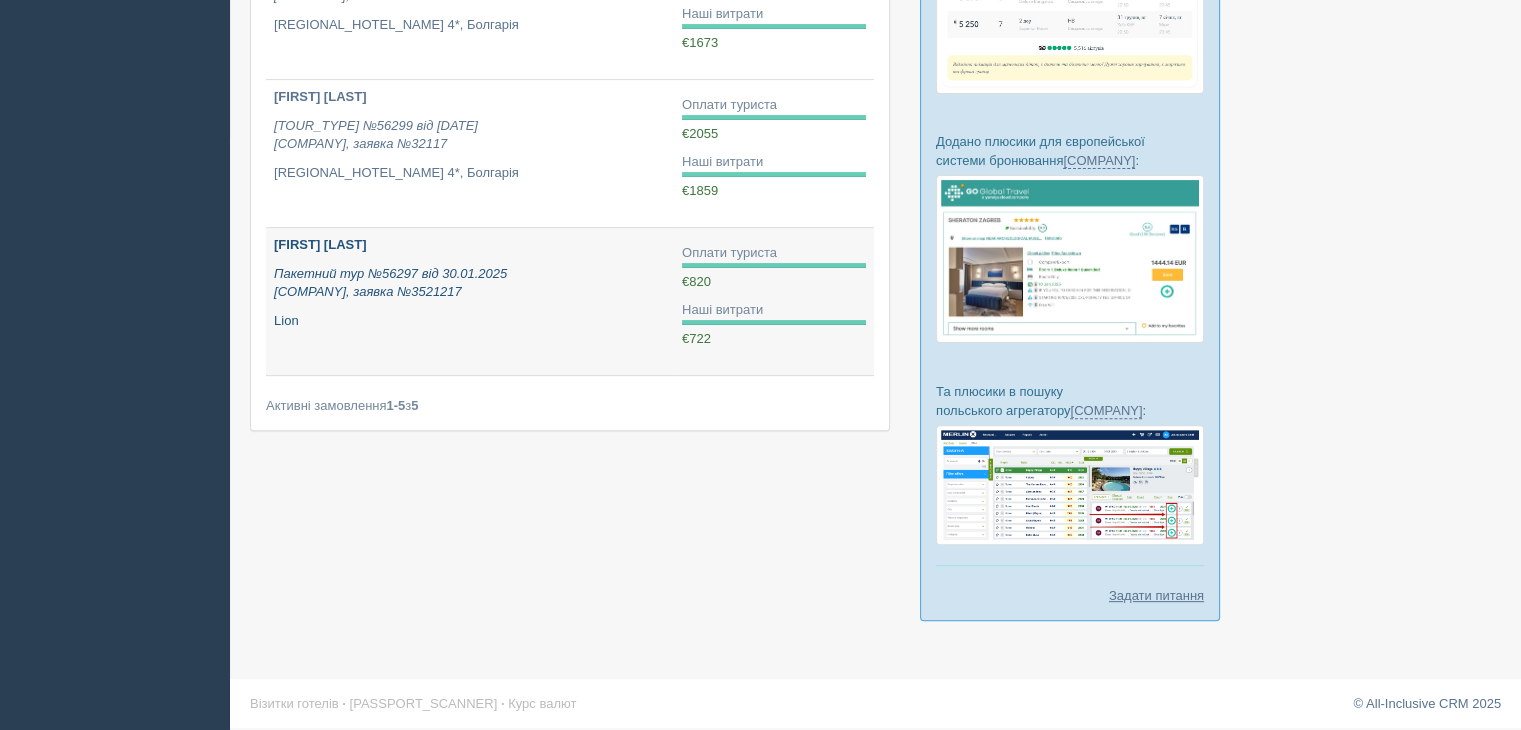 click on "Пакетний тур №56297 від 30.01.2025
Join UP, заявка №3521217" at bounding box center [470, 283] 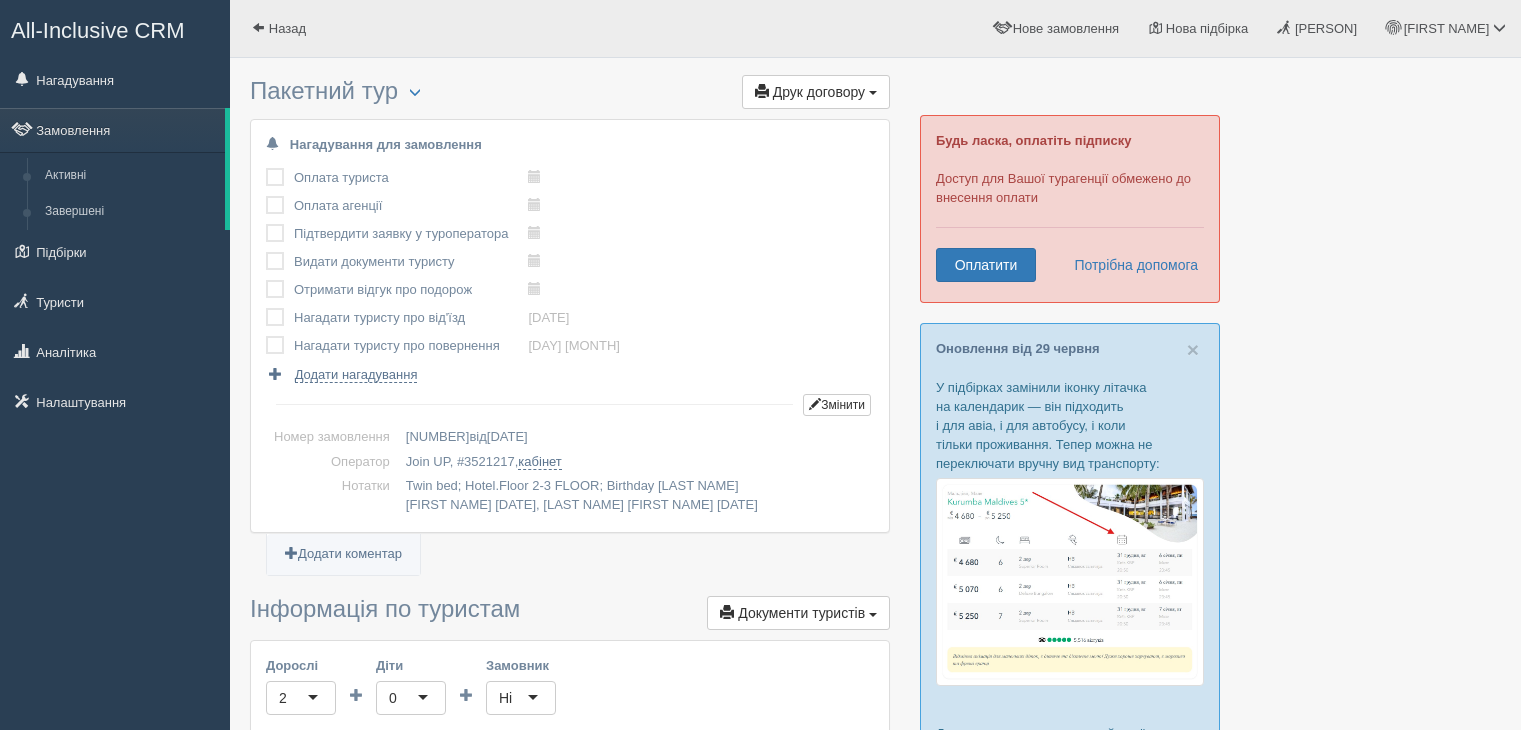 scroll, scrollTop: 0, scrollLeft: 0, axis: both 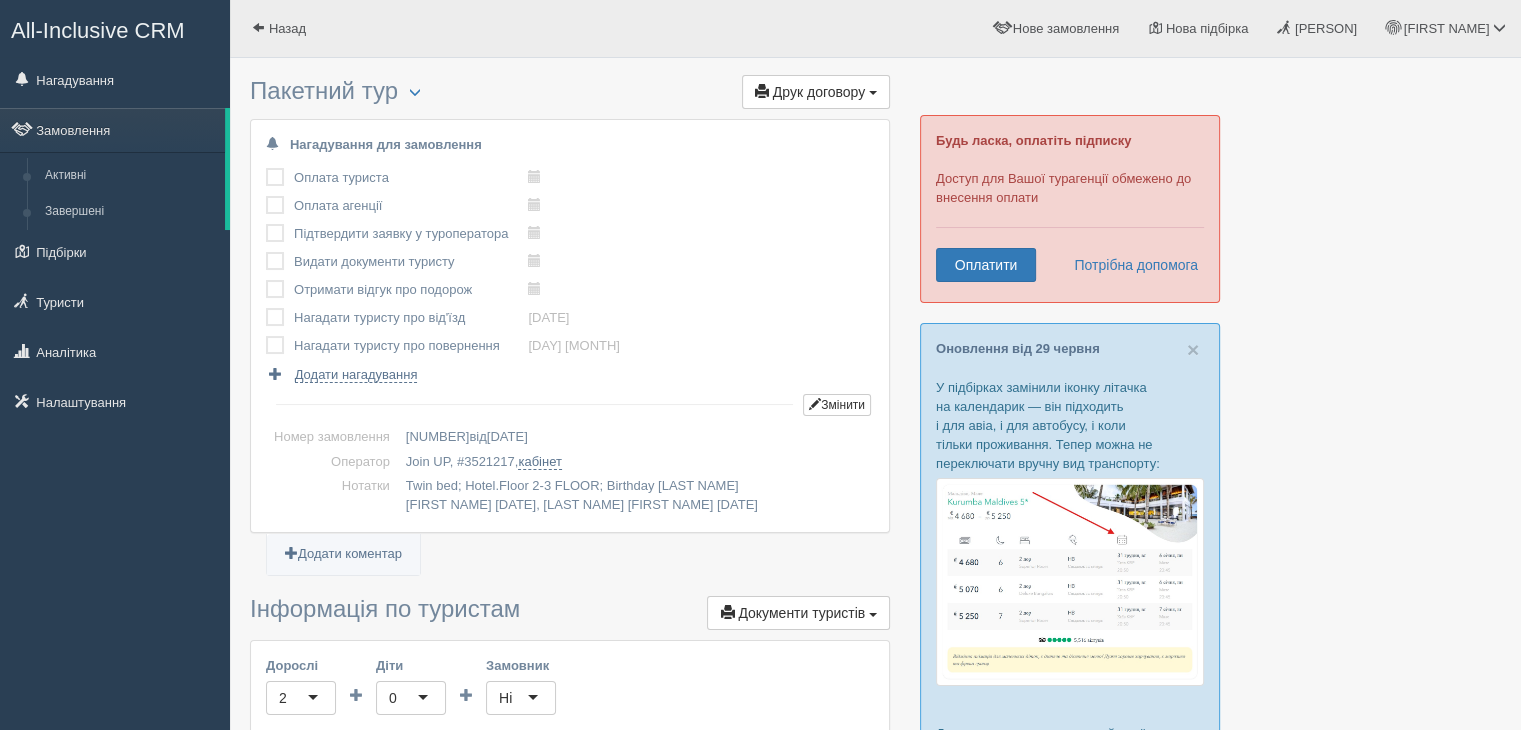 click at bounding box center [266, 168] 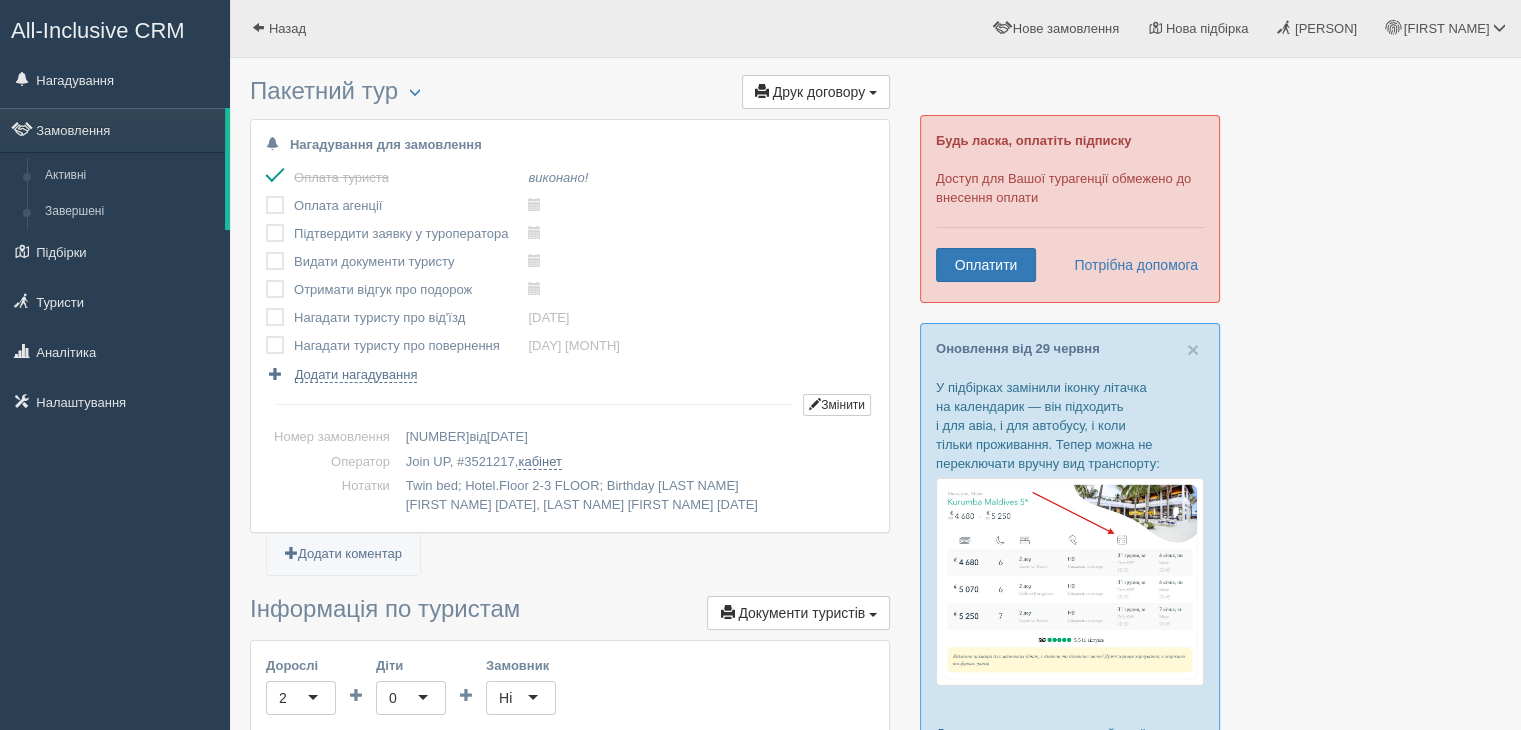 click at bounding box center (280, 178) 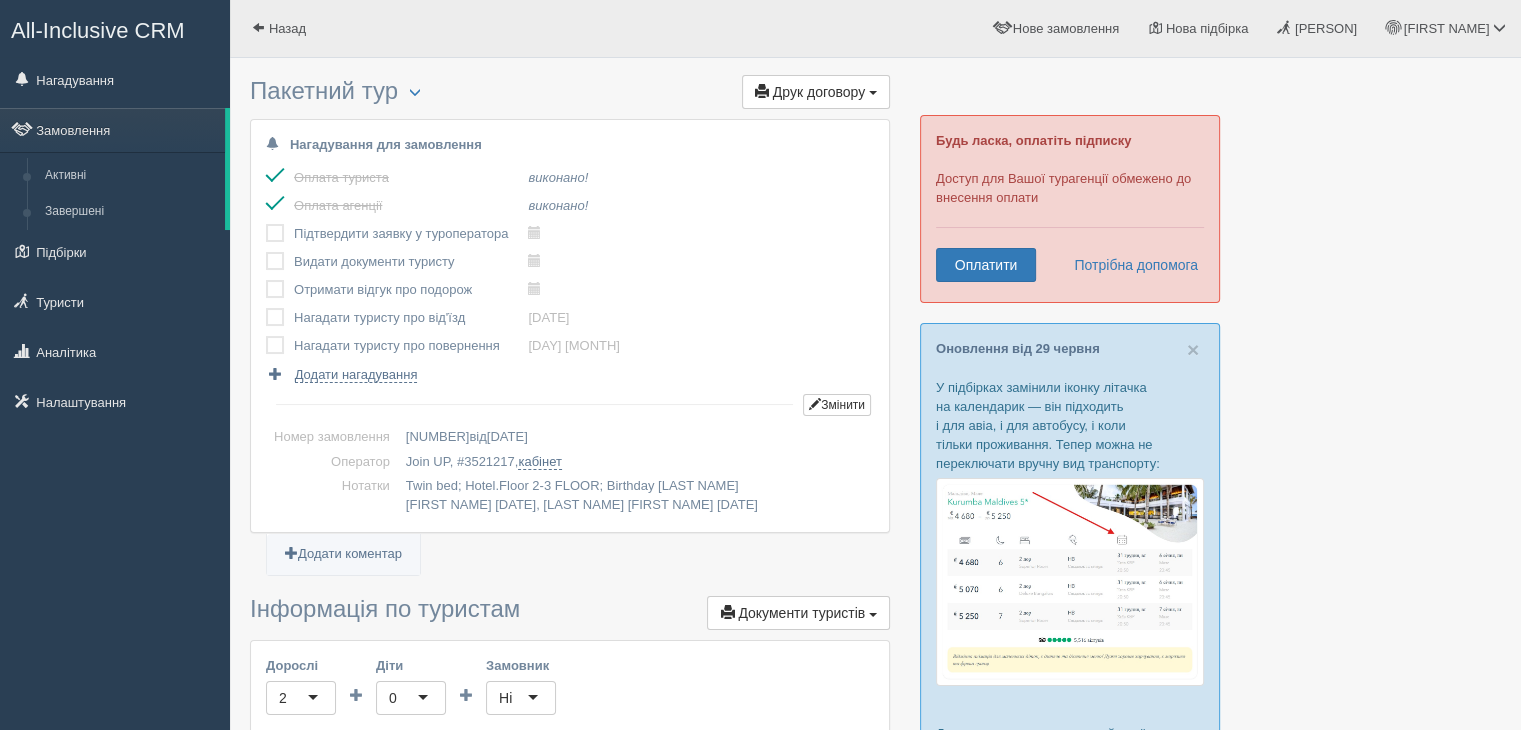 click at bounding box center (280, 178) 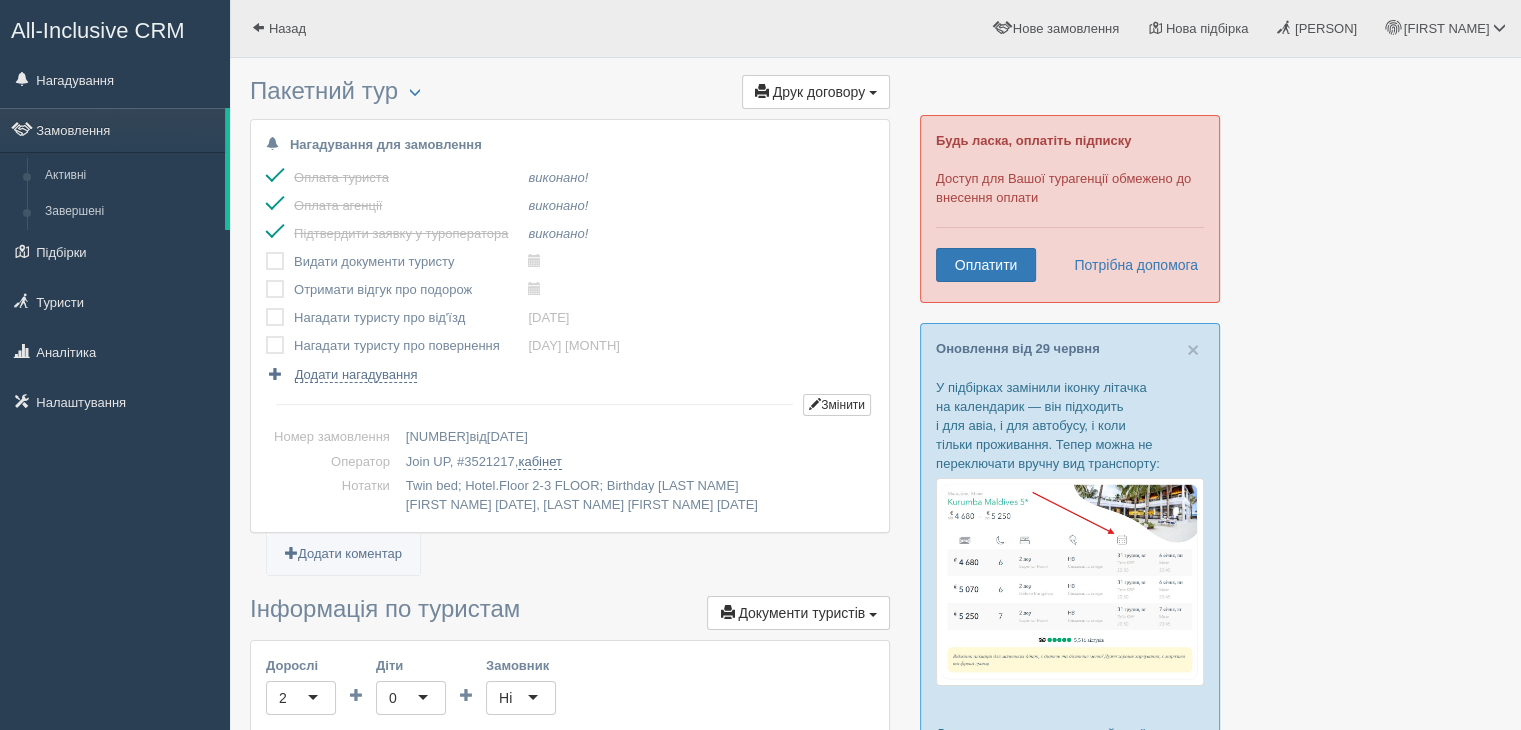 click at bounding box center [266, 252] 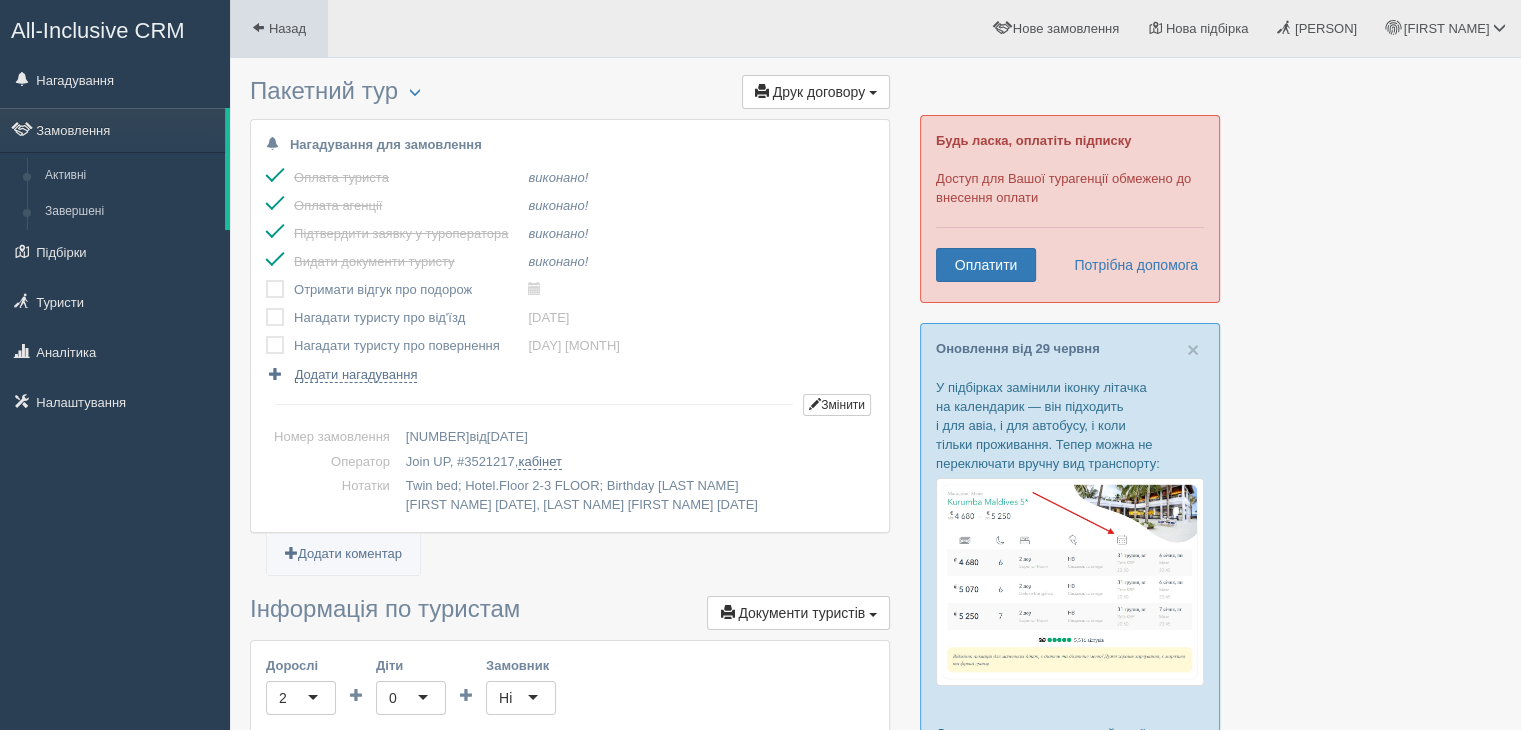 click on "Назад" at bounding box center [279, 28] 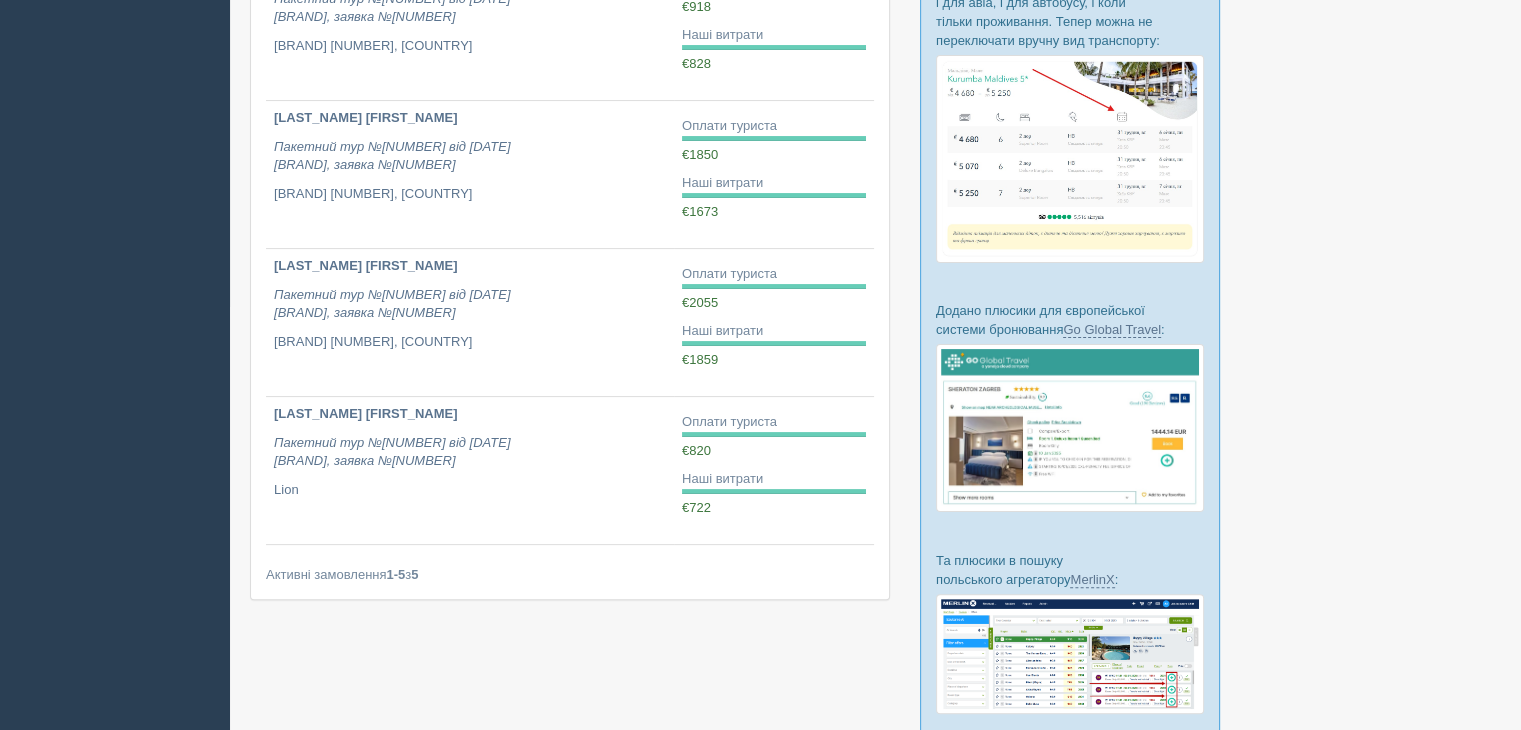 scroll, scrollTop: 0, scrollLeft: 0, axis: both 